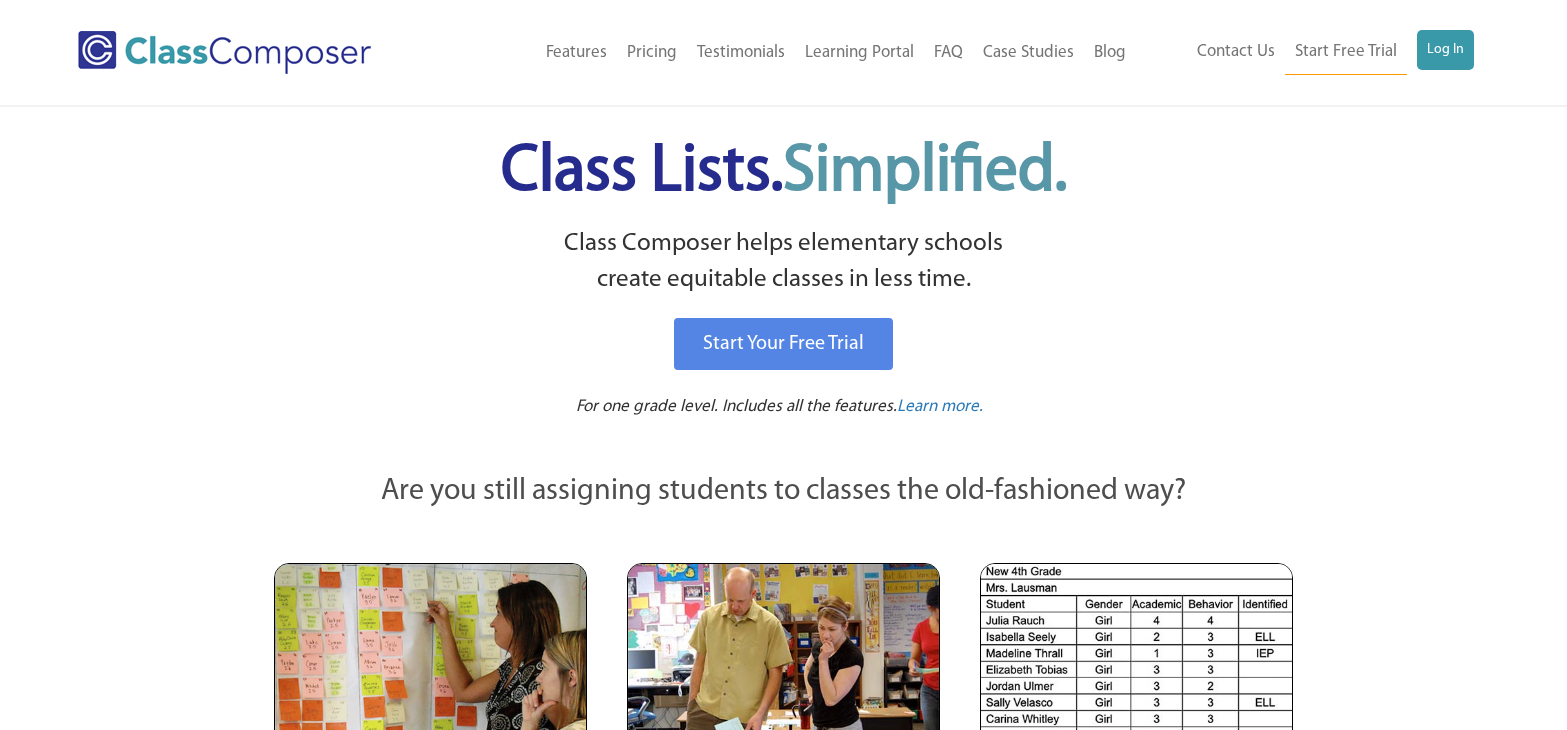 scroll, scrollTop: 0, scrollLeft: 0, axis: both 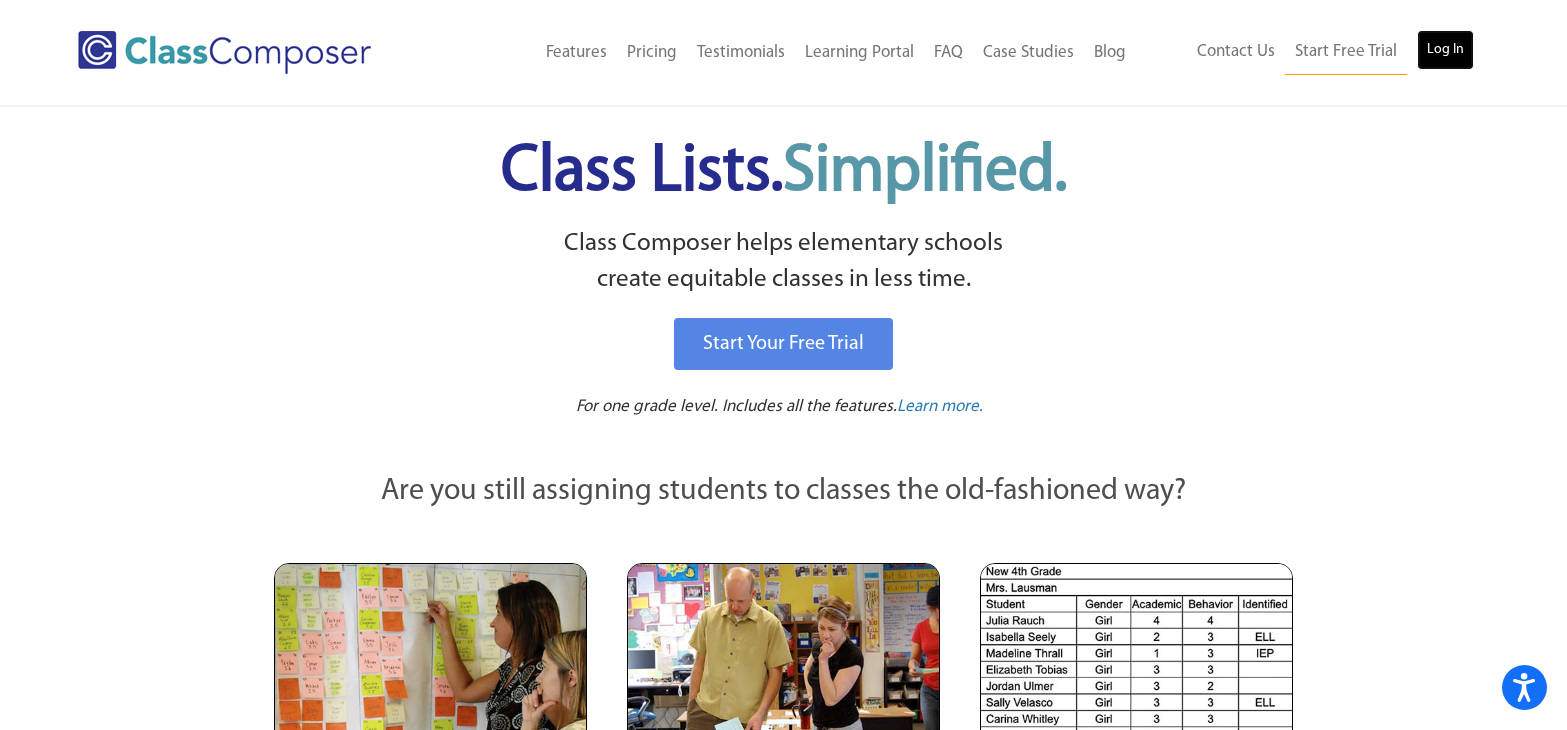click on "Log In" at bounding box center (1445, 50) 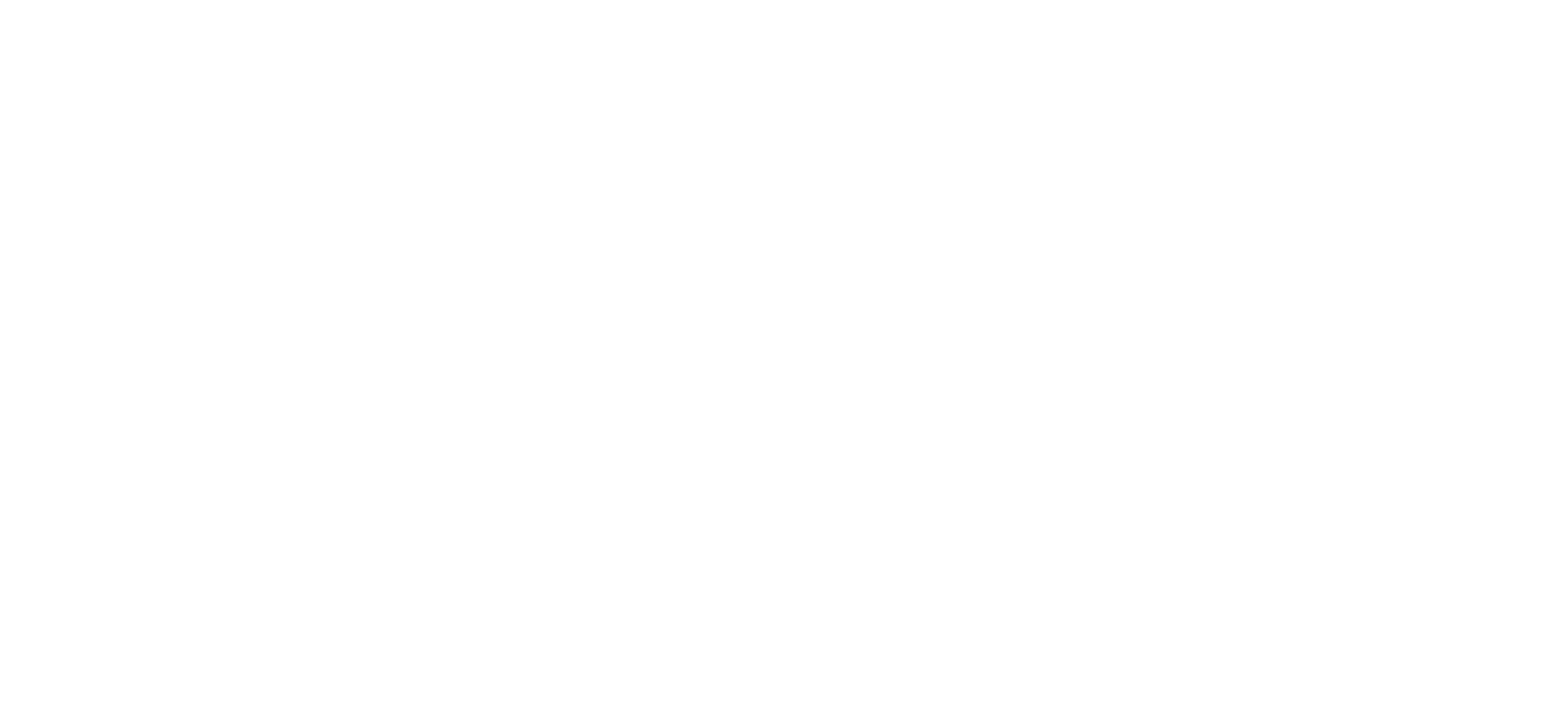 scroll, scrollTop: 0, scrollLeft: 0, axis: both 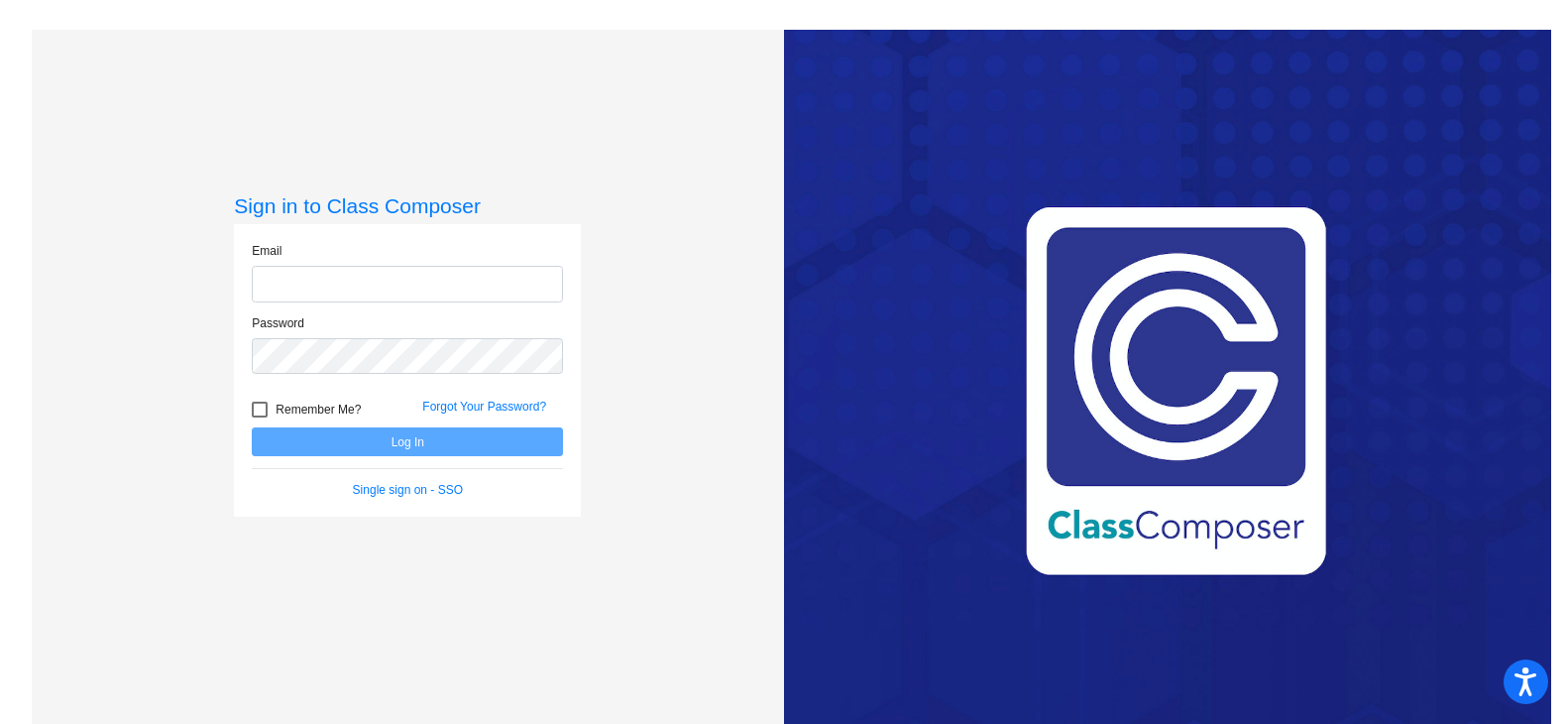type on "dmckinnie@cnusd.k12.ca.us" 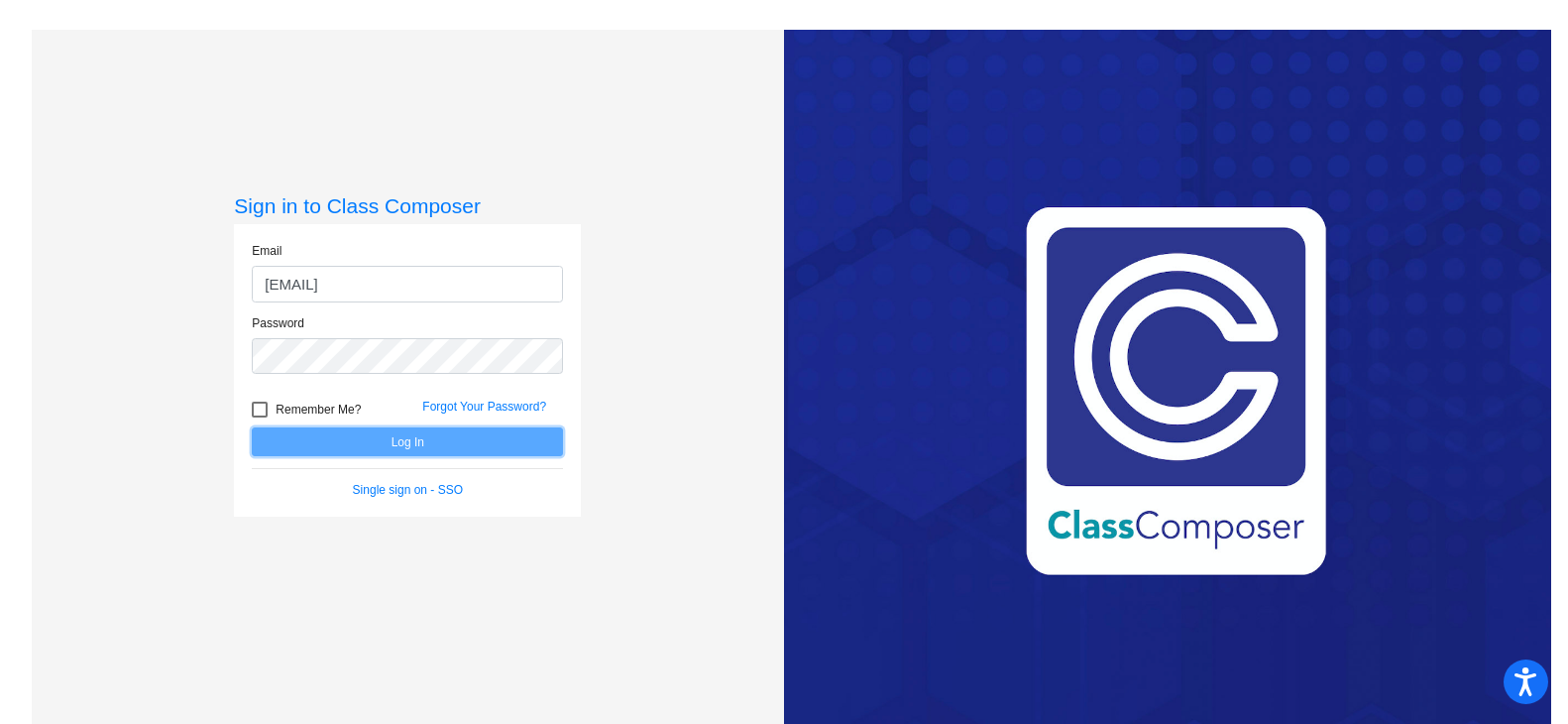 click on "Log In" 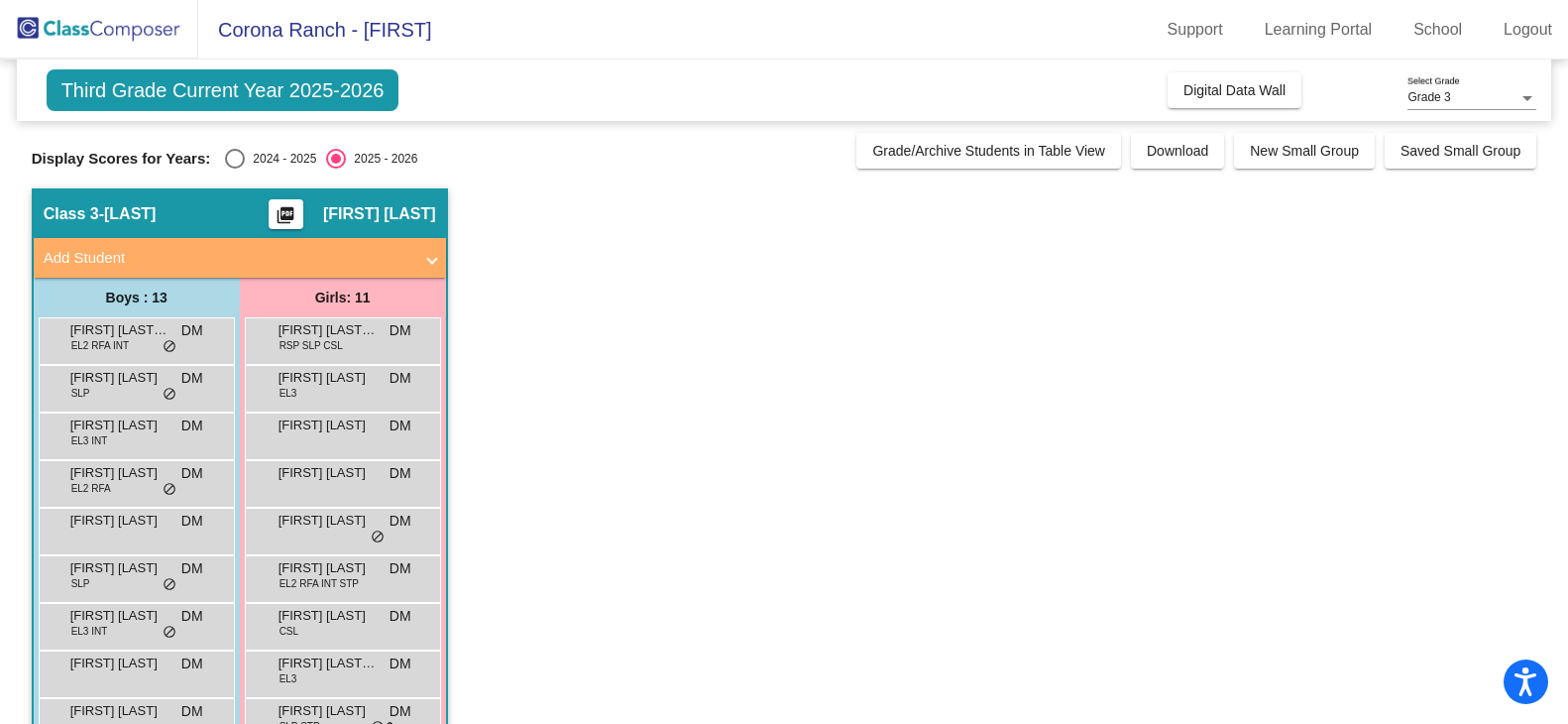 click at bounding box center (235, 159) 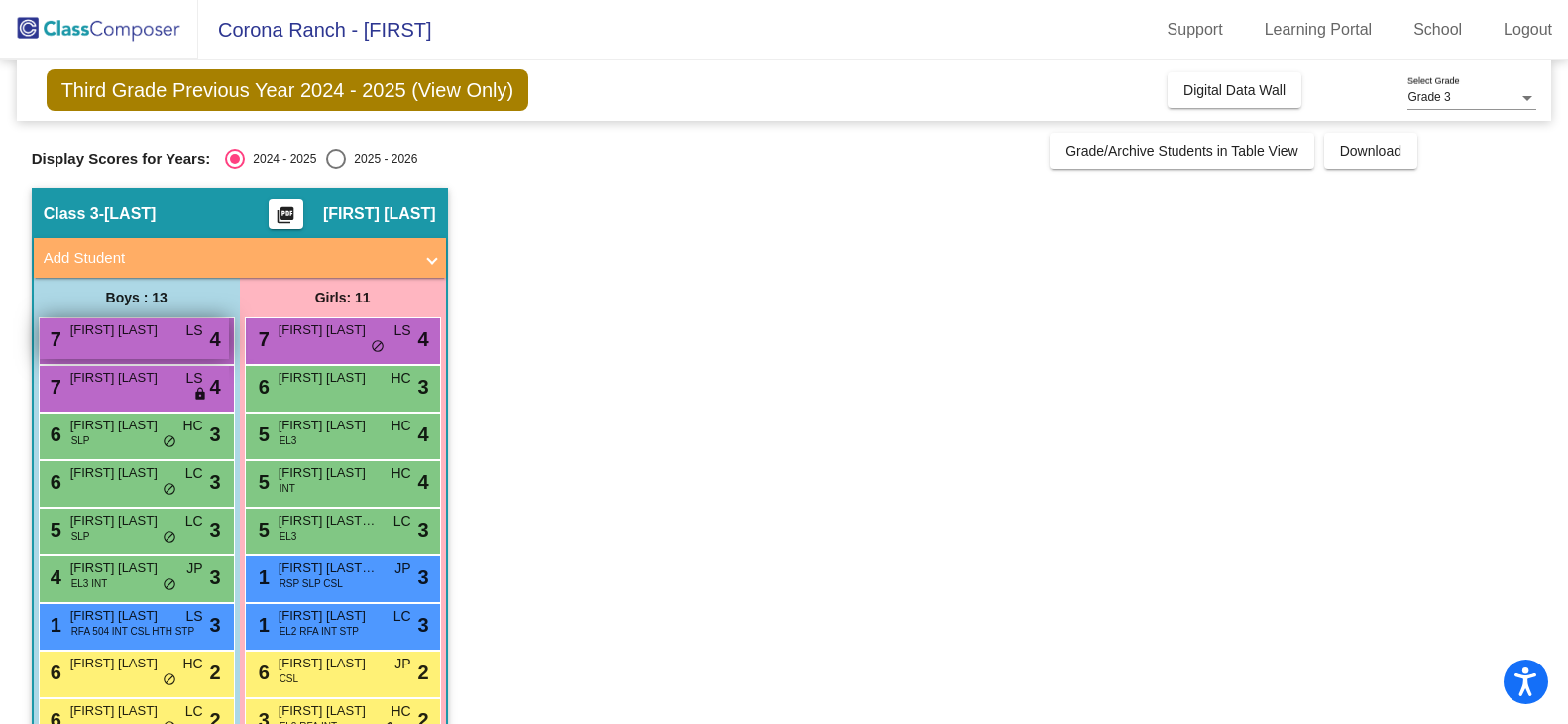 click on "Marc Lopez" at bounding box center (120, 330) 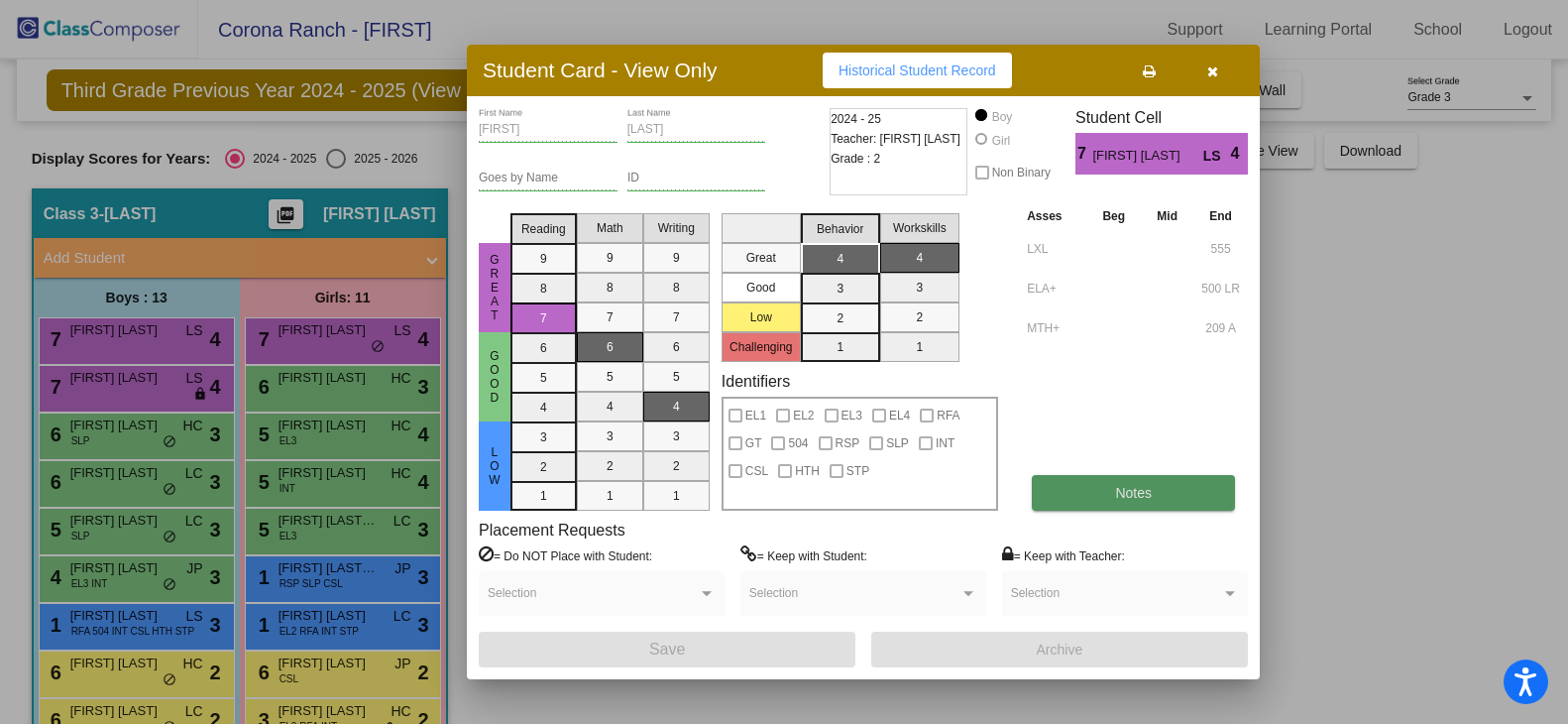 click on "Notes" at bounding box center (1133, 493) 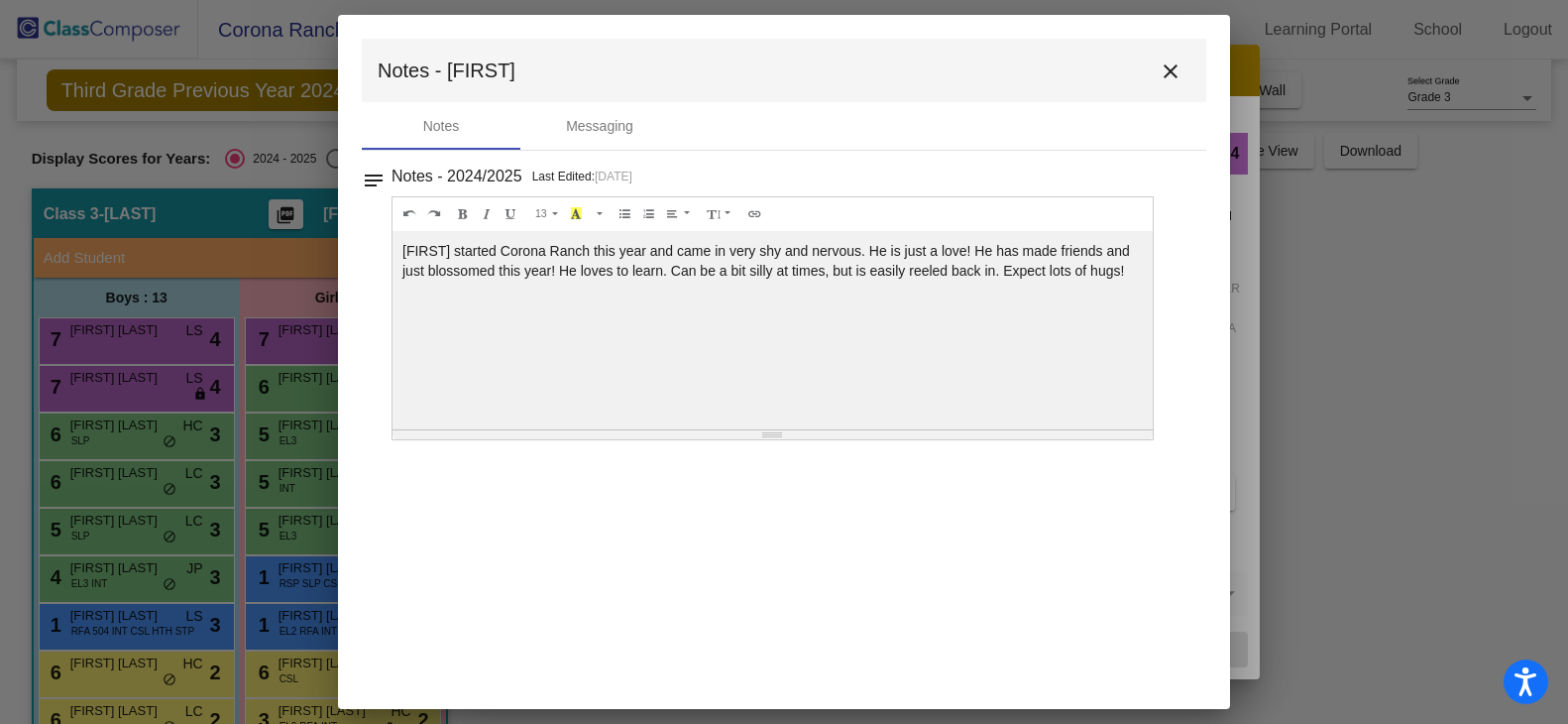 click at bounding box center [784, 362] 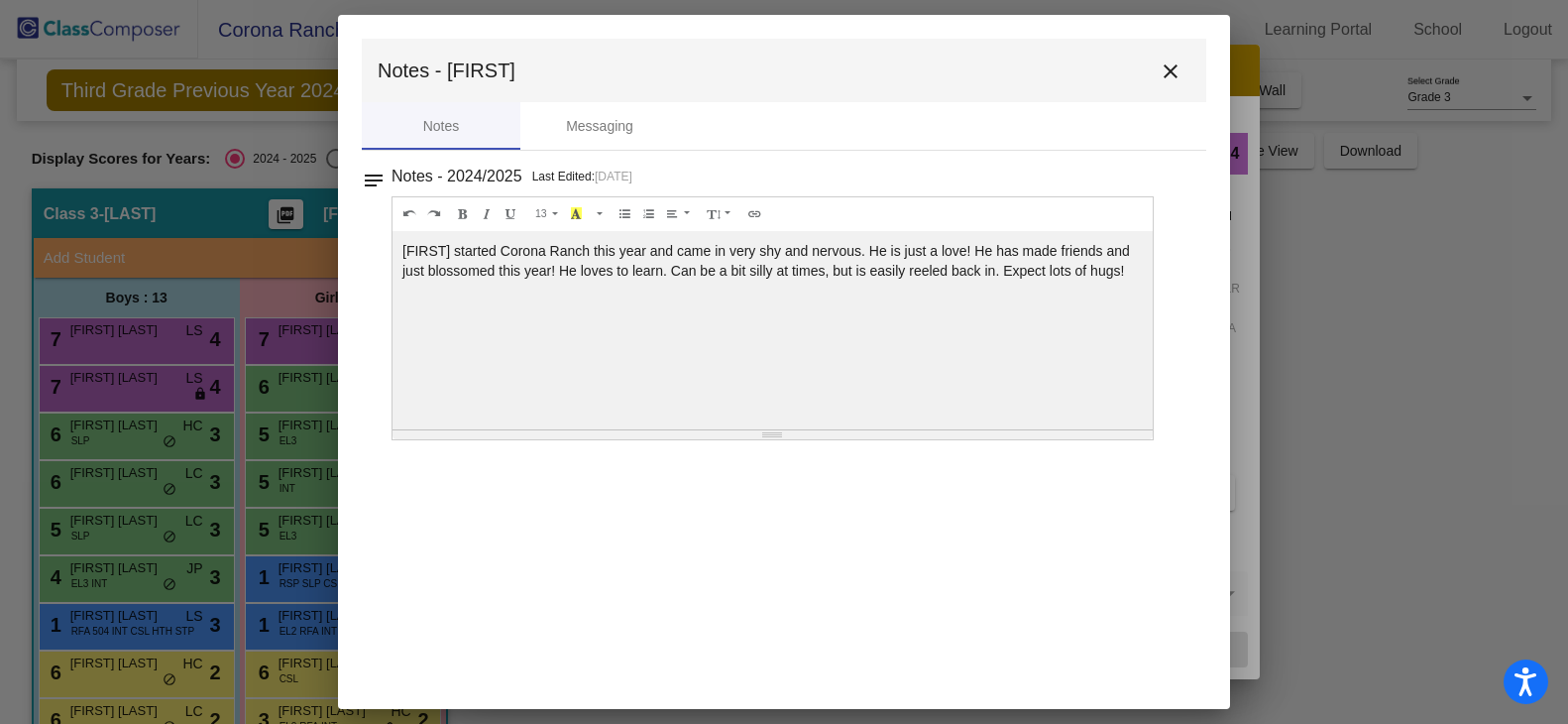 click at bounding box center (784, 362) 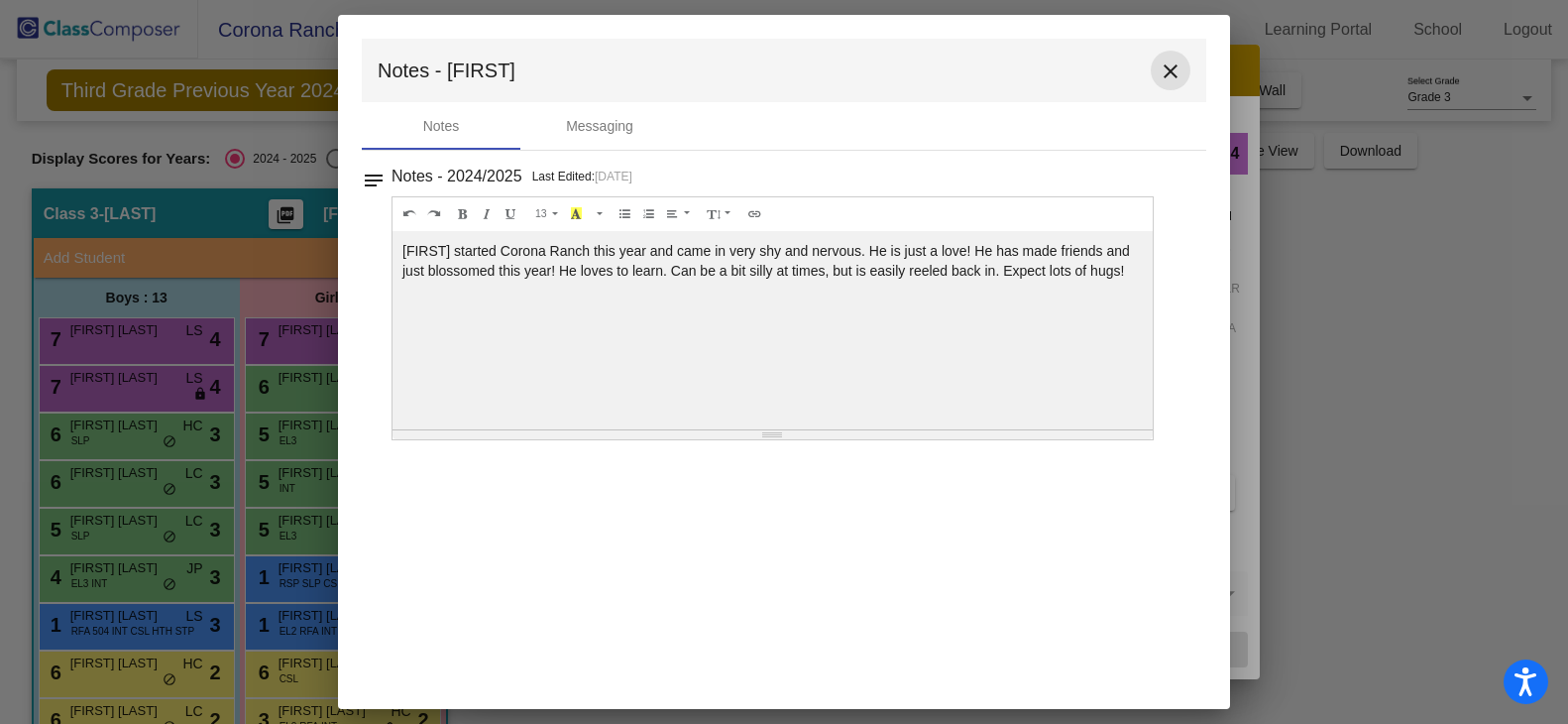 click on "close" at bounding box center [1171, 71] 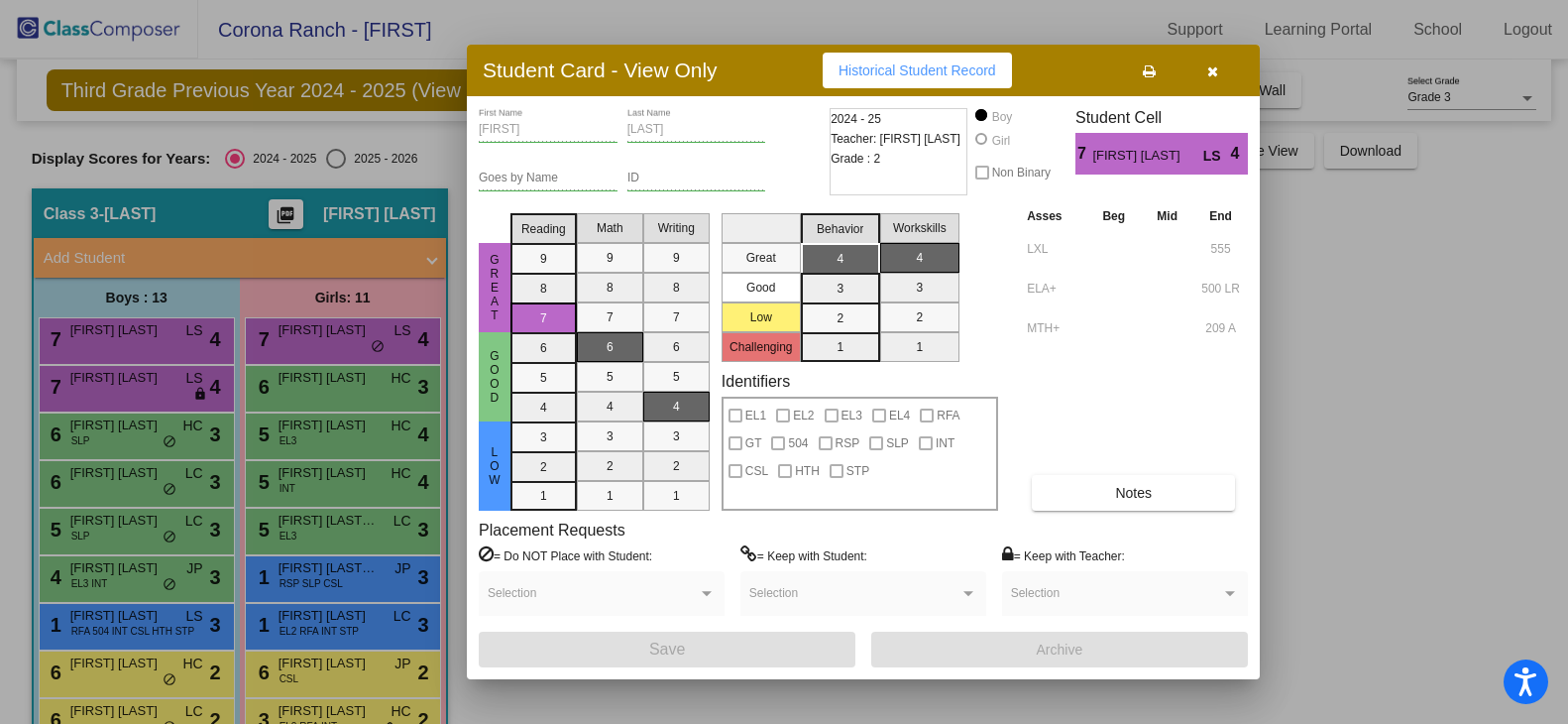 click at bounding box center (784, 362) 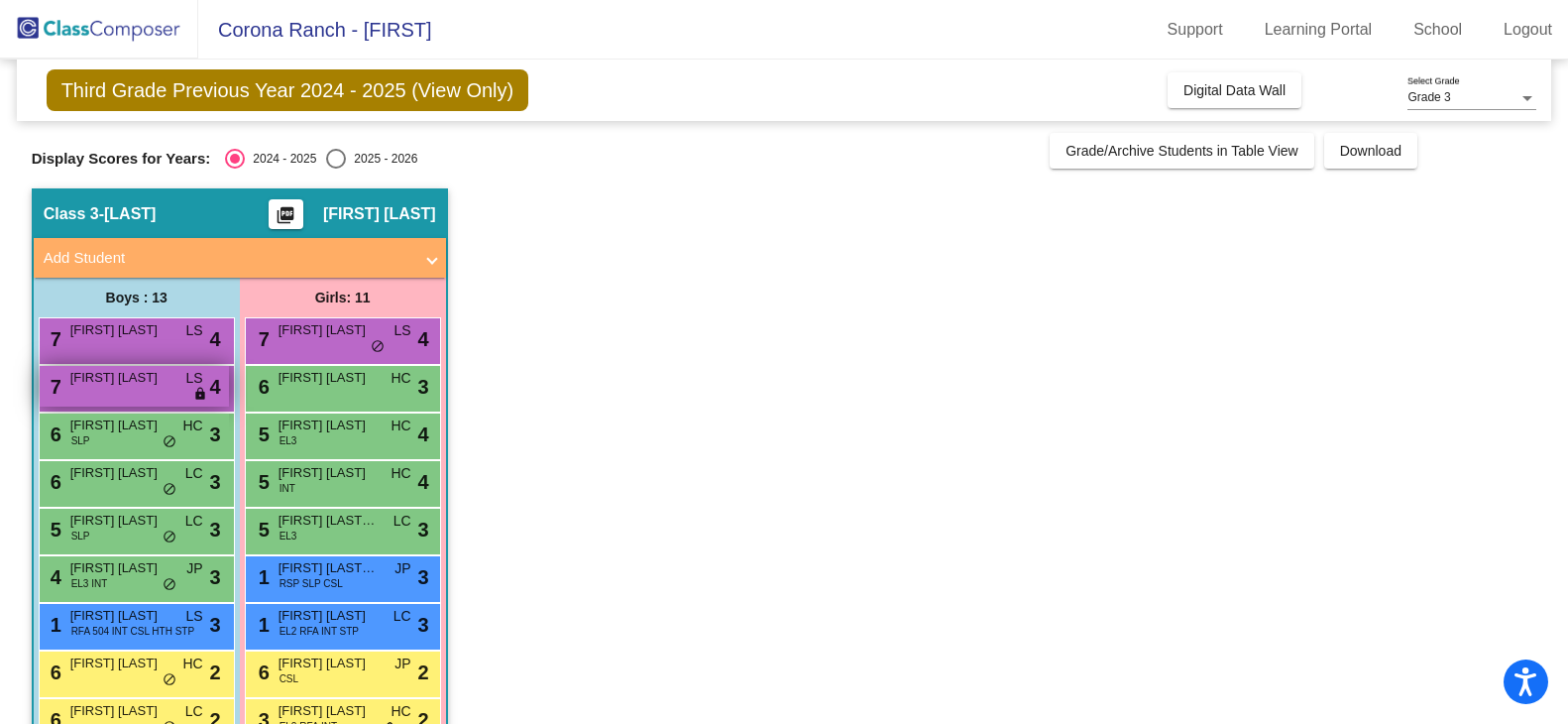 click on "Maximiliano Osorio" at bounding box center (120, 378) 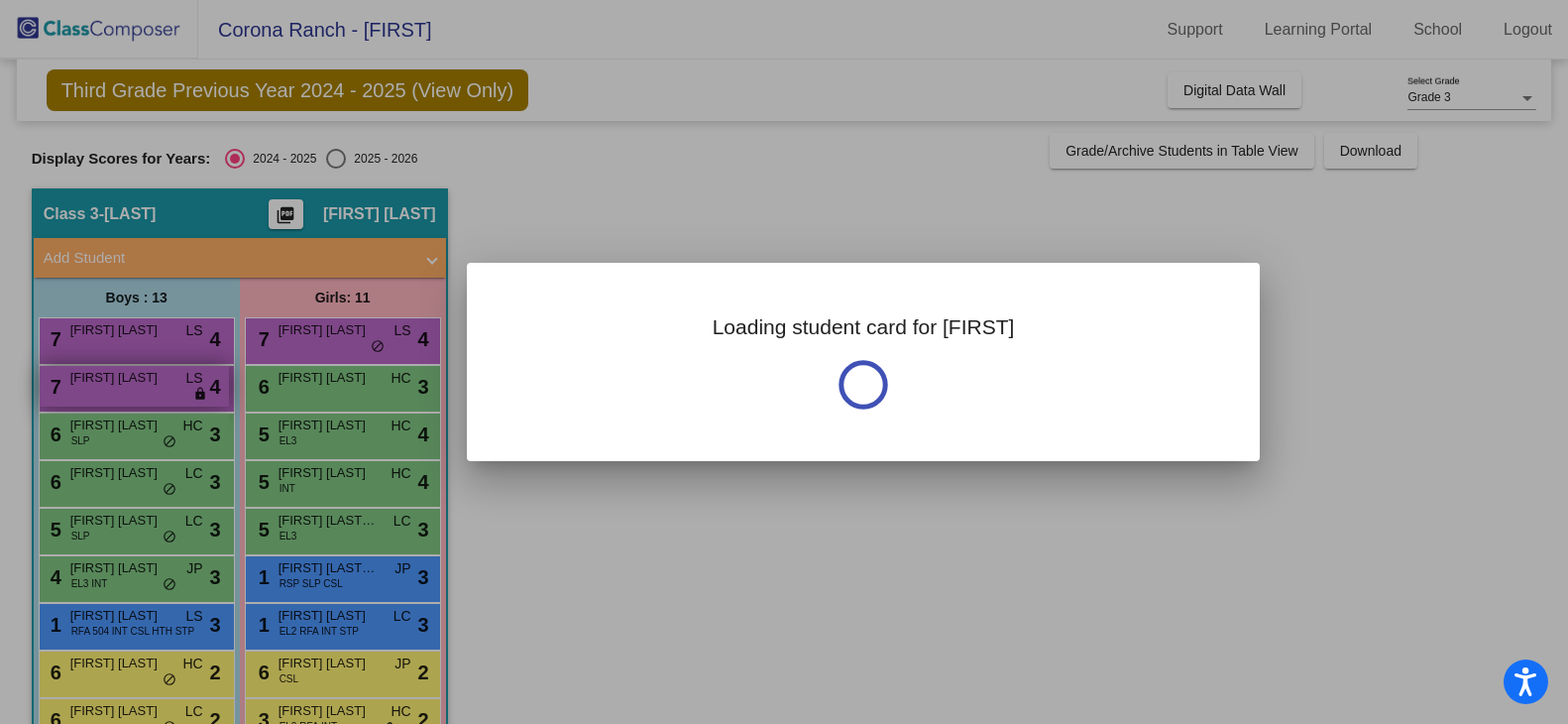 click at bounding box center (784, 362) 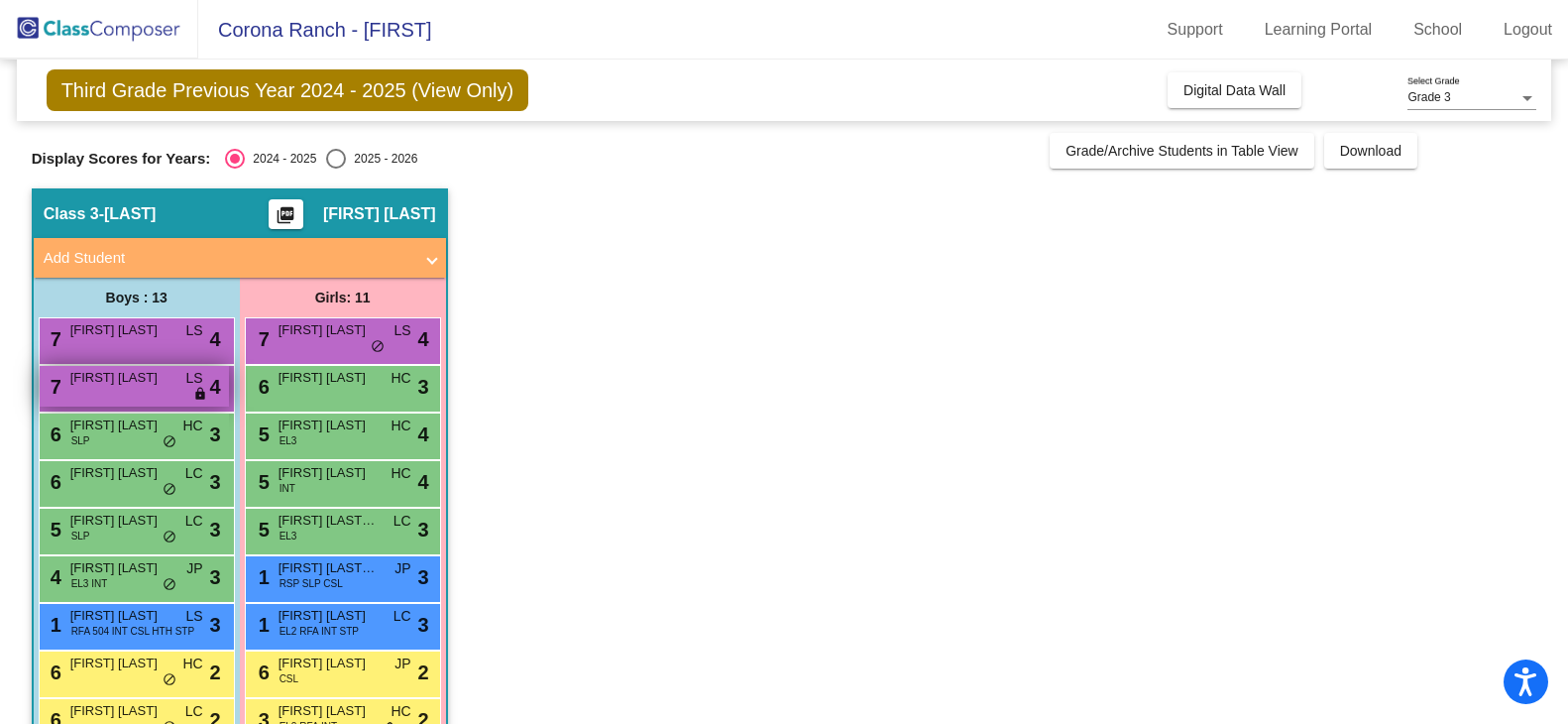click on "Maximiliano Osorio" at bounding box center (120, 378) 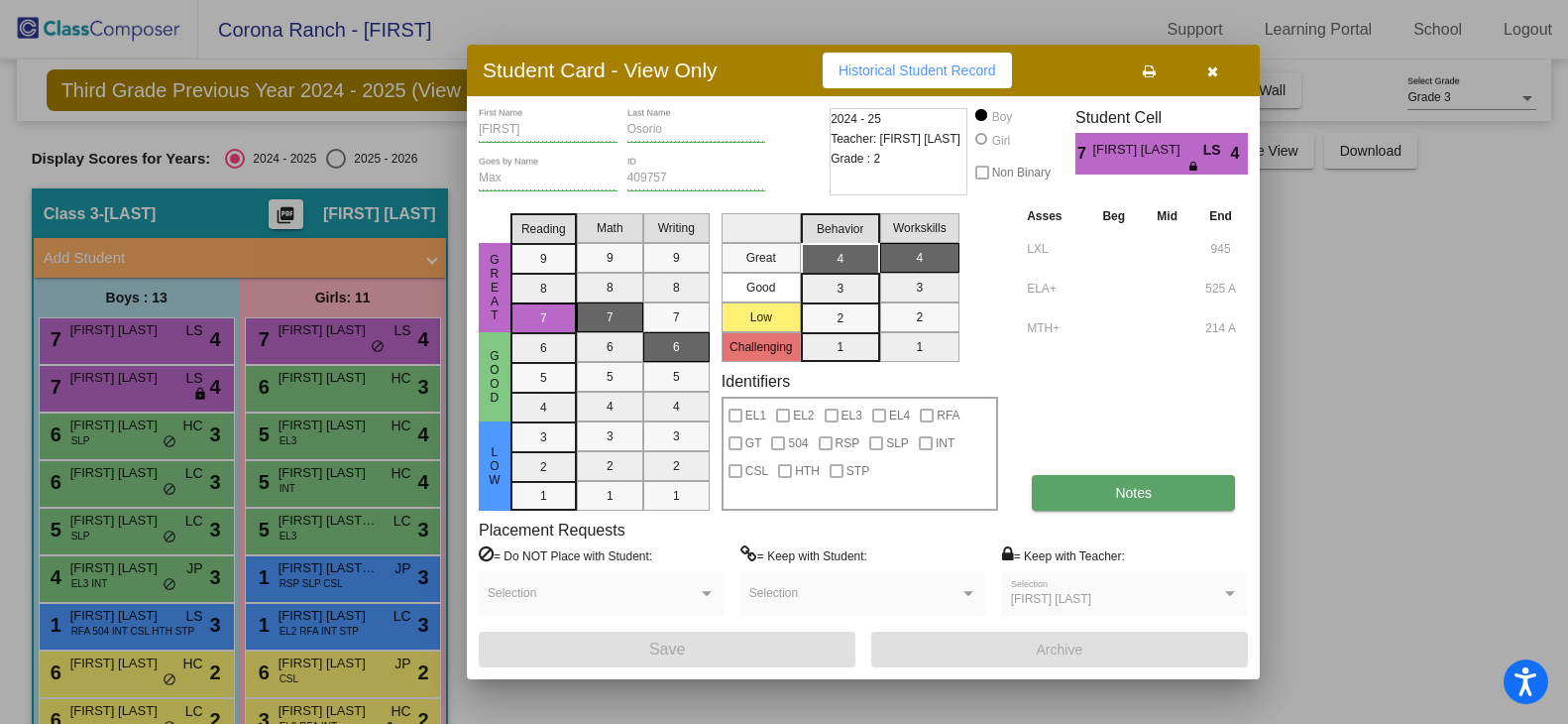 click on "Notes" at bounding box center (1133, 493) 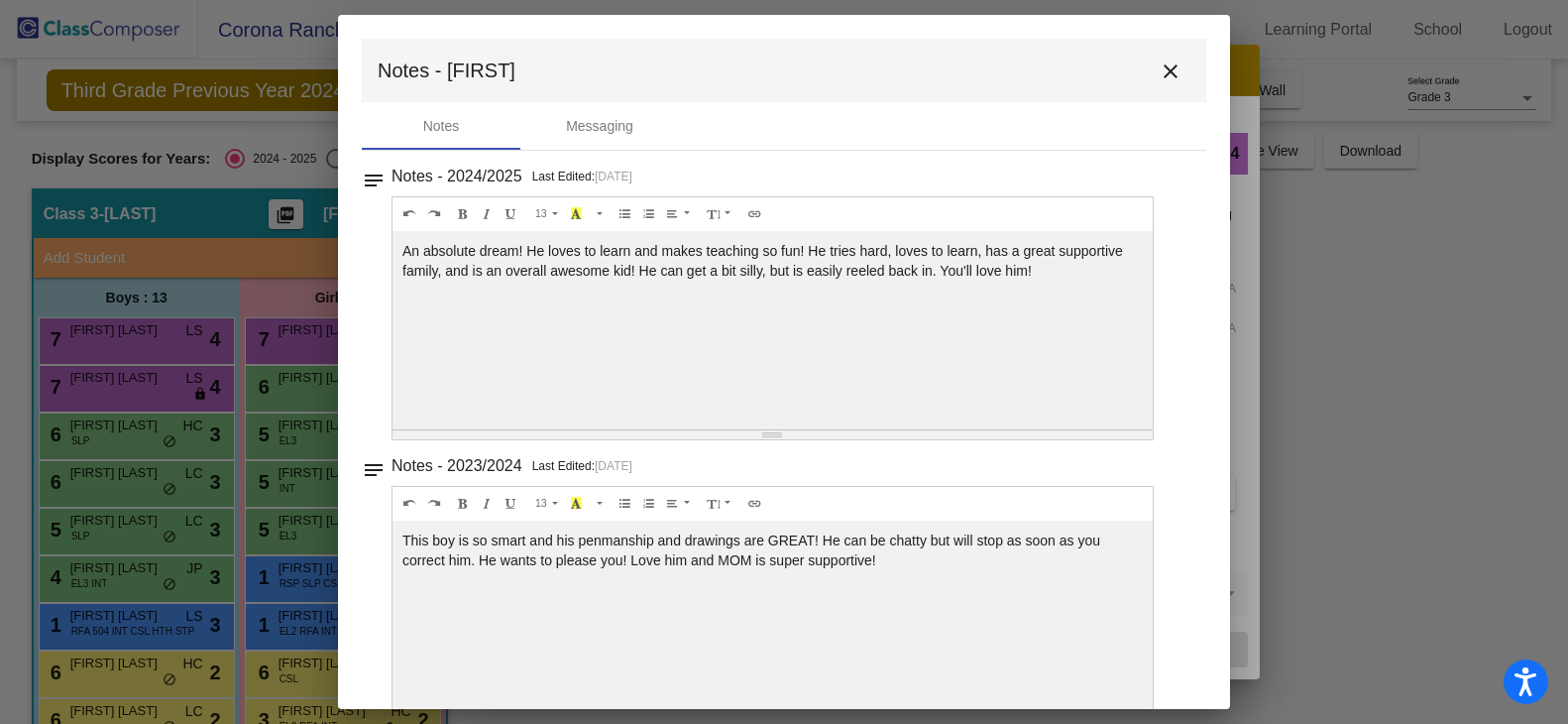 click on "close" at bounding box center (1171, 71) 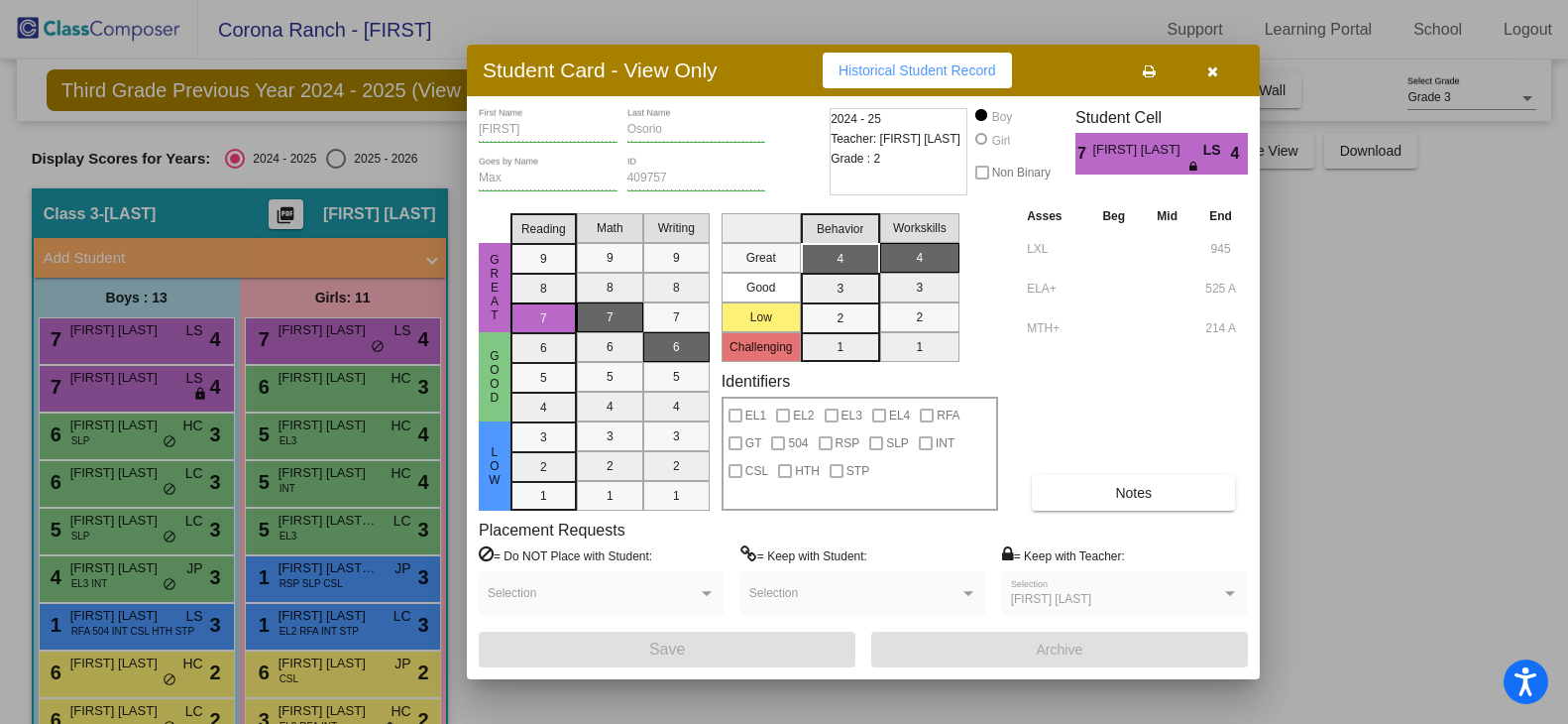 click at bounding box center [784, 362] 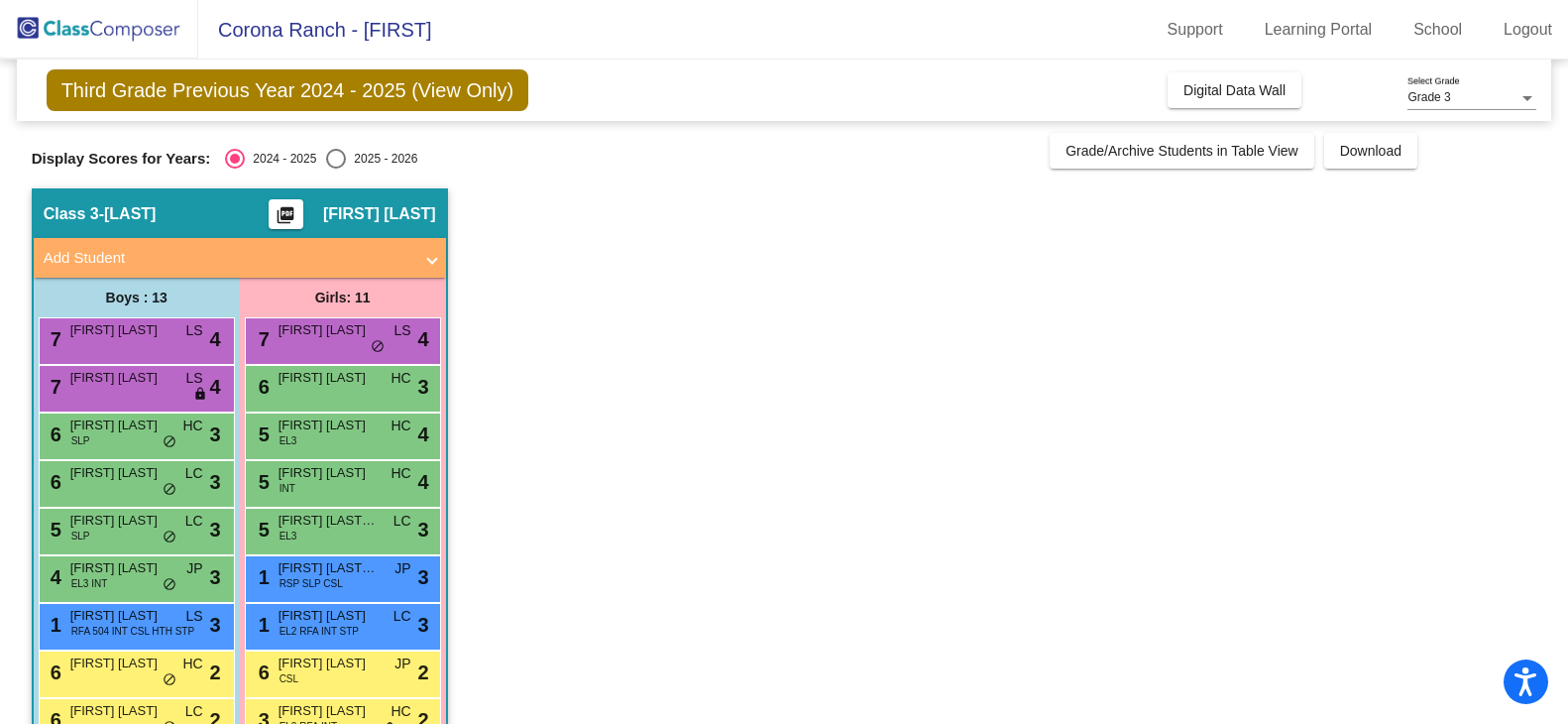 click on "6 Calvin Bejarano SLP HC lock do_not_disturb_alt 3" at bounding box center (134, 433) 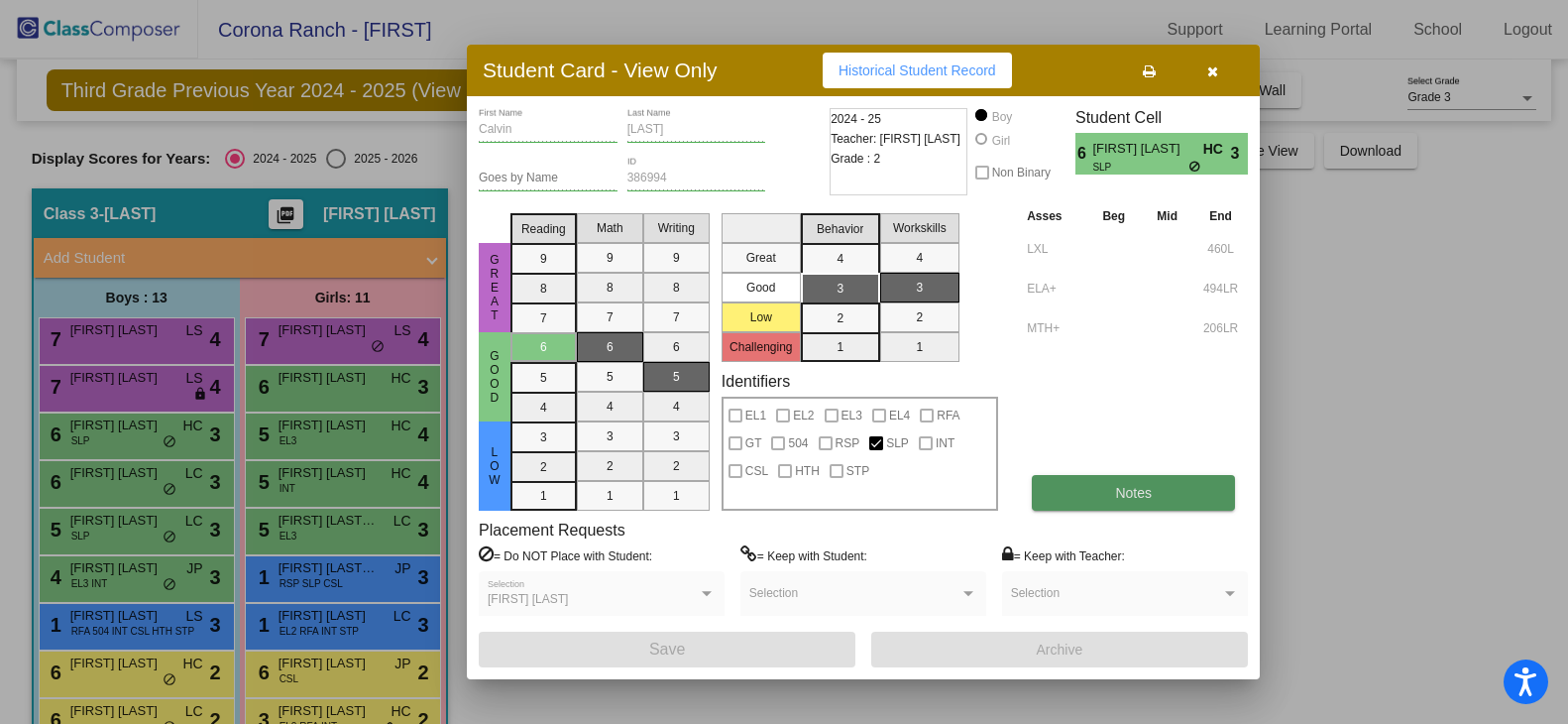 click on "Notes" at bounding box center [1133, 493] 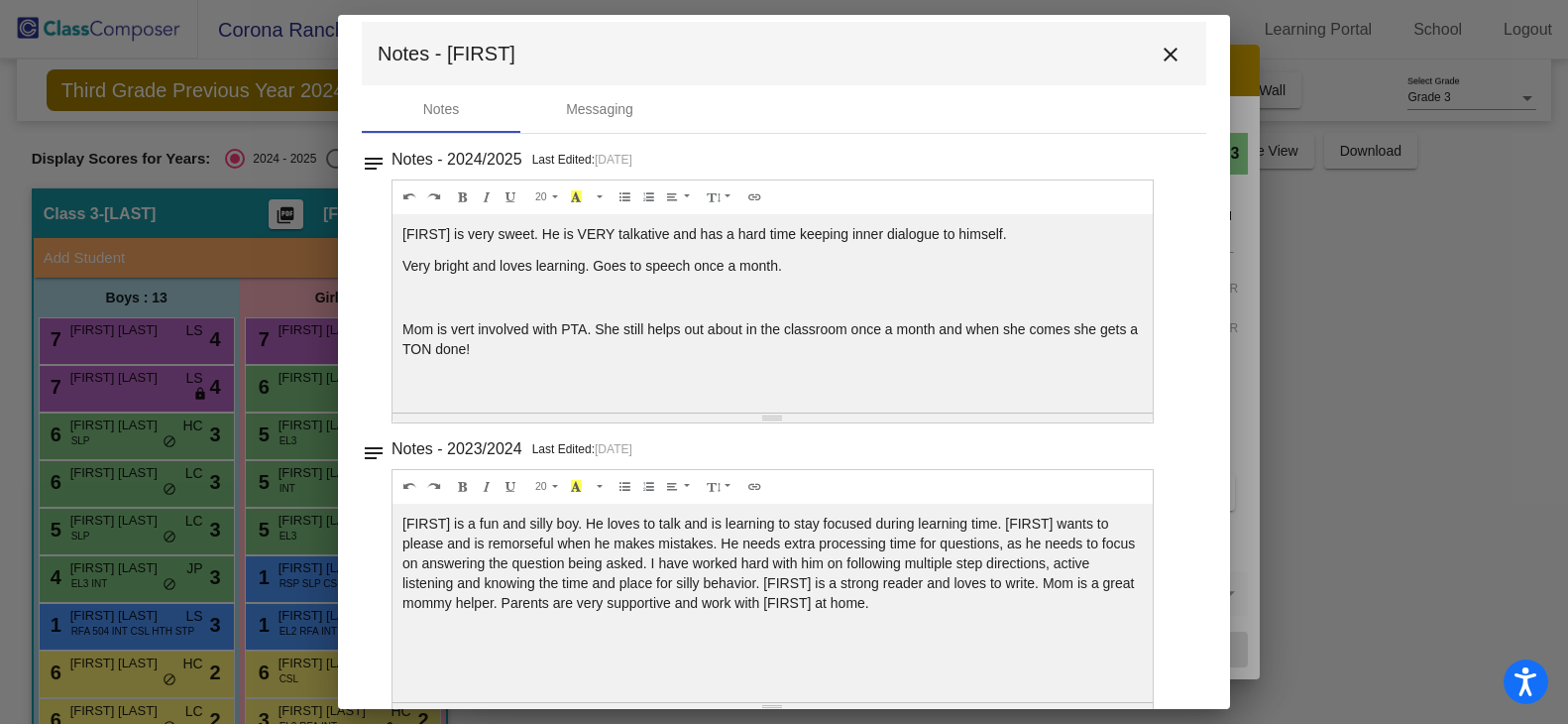 scroll, scrollTop: 0, scrollLeft: 0, axis: both 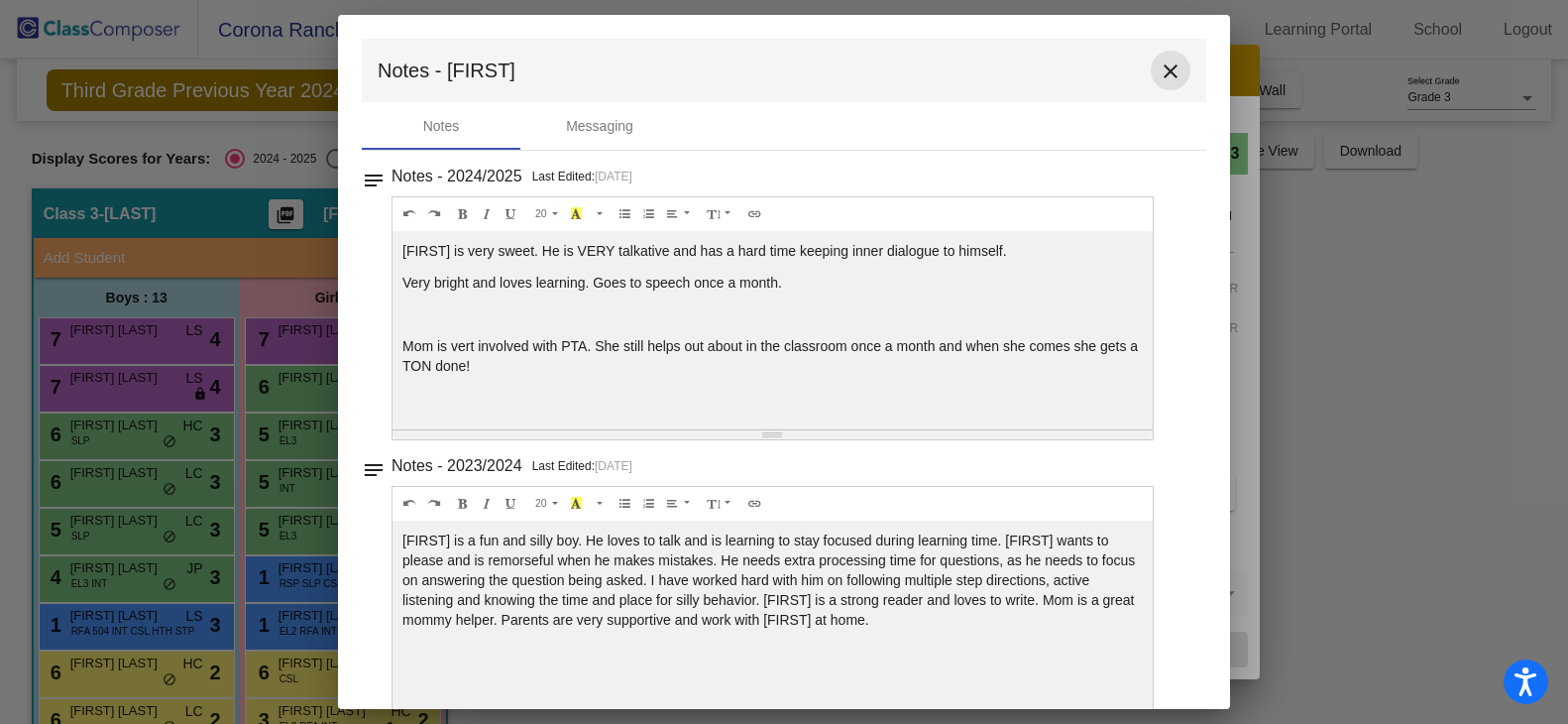 click on "close" at bounding box center [1171, 71] 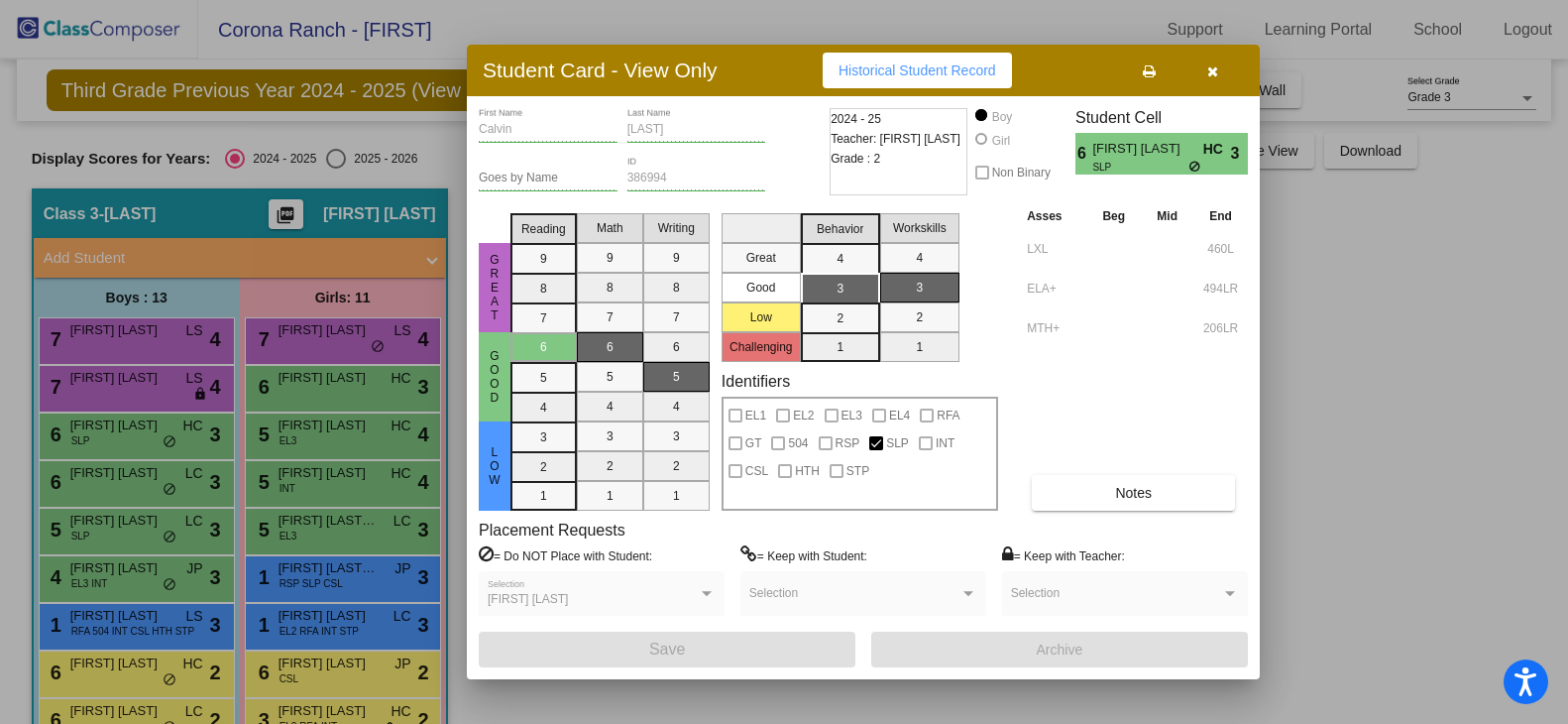 click at bounding box center (784, 362) 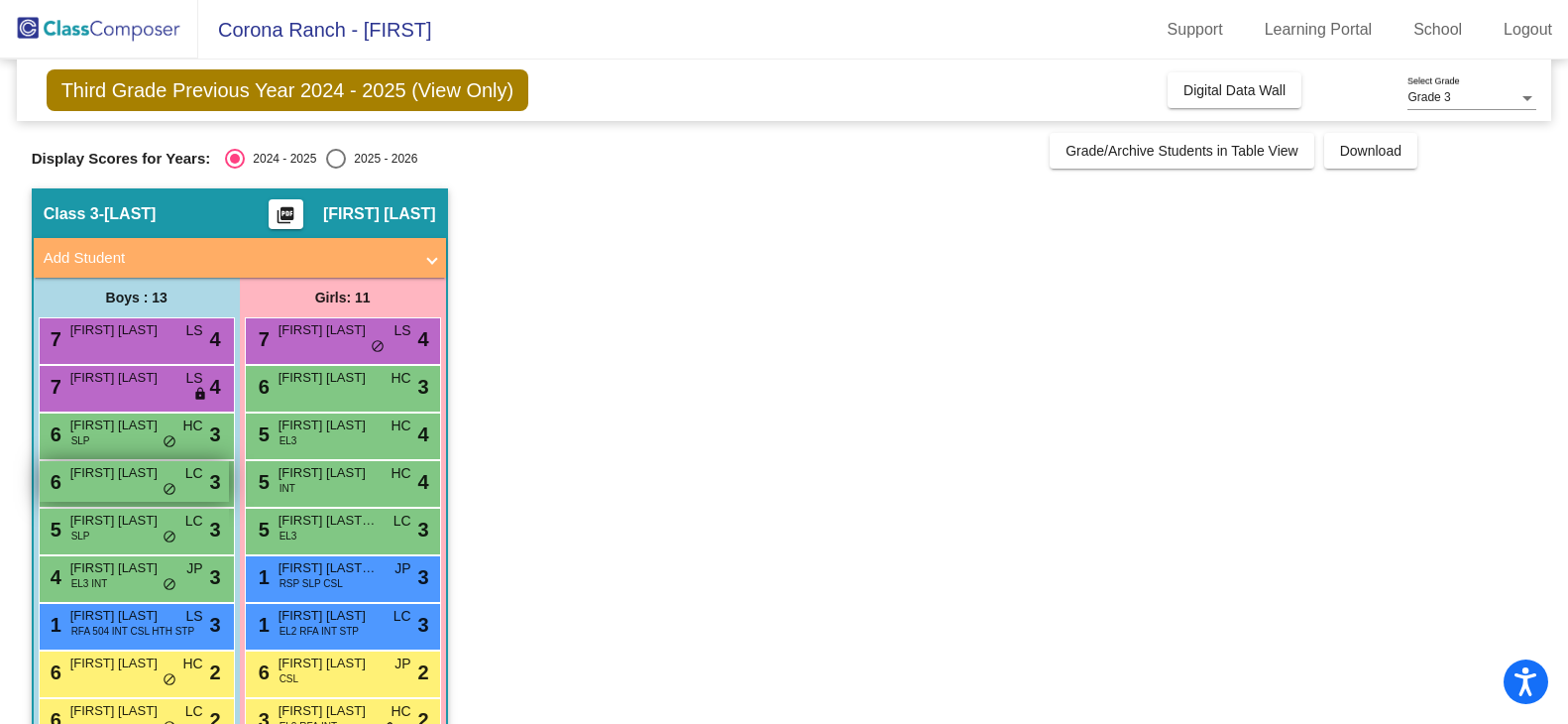 click on "Sergio Godoy-Munoz" at bounding box center [120, 473] 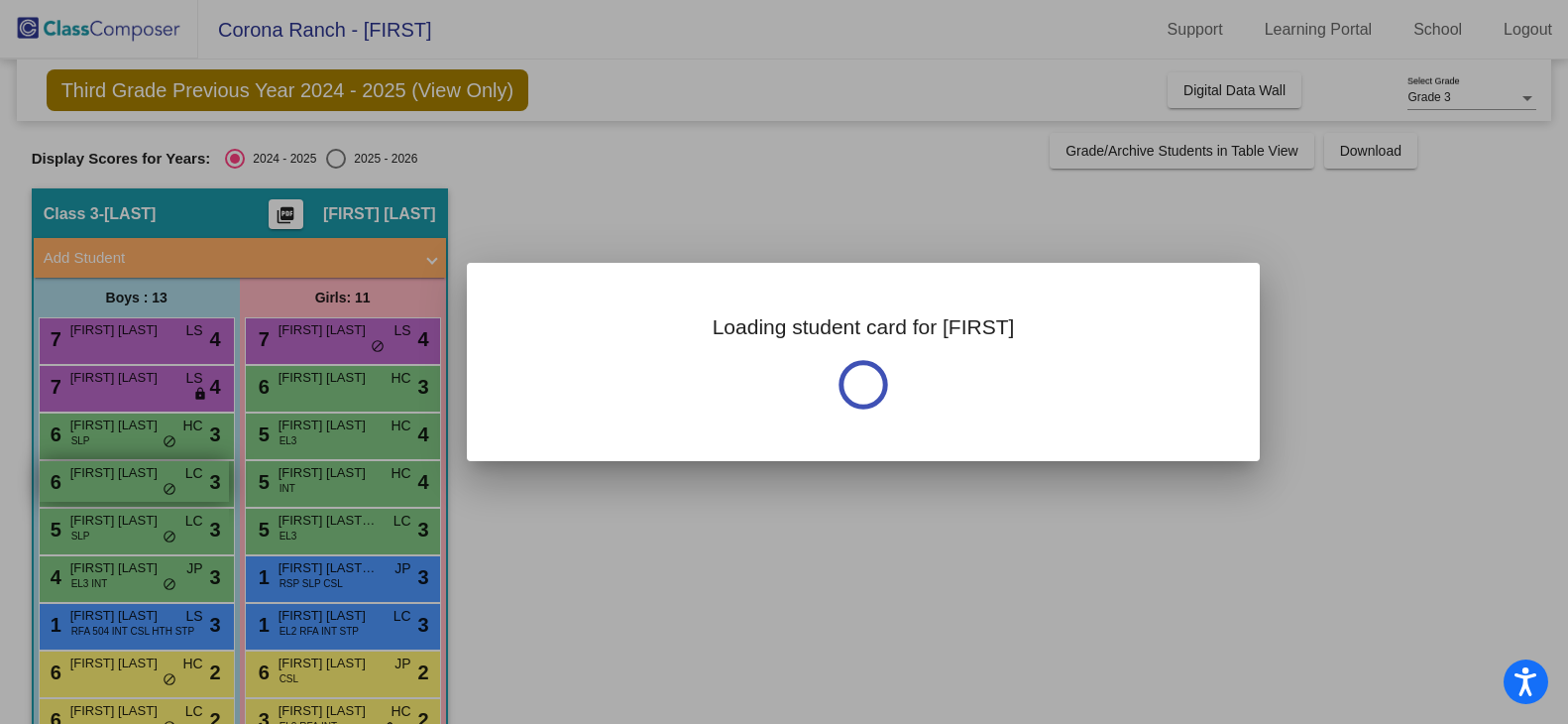 click at bounding box center (784, 362) 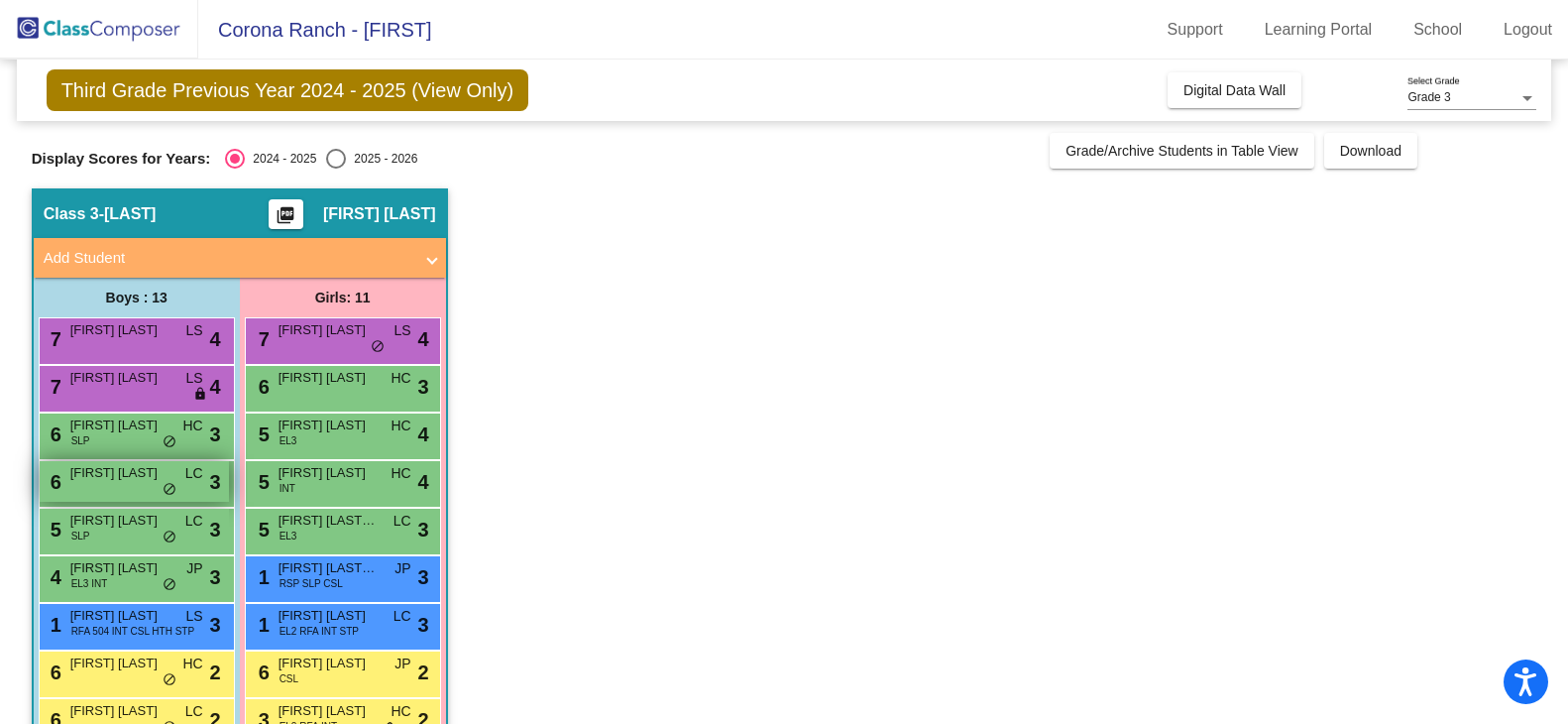 click on "6 Sergio Godoy-Munoz LC lock do_not_disturb_alt 3" at bounding box center (134, 481) 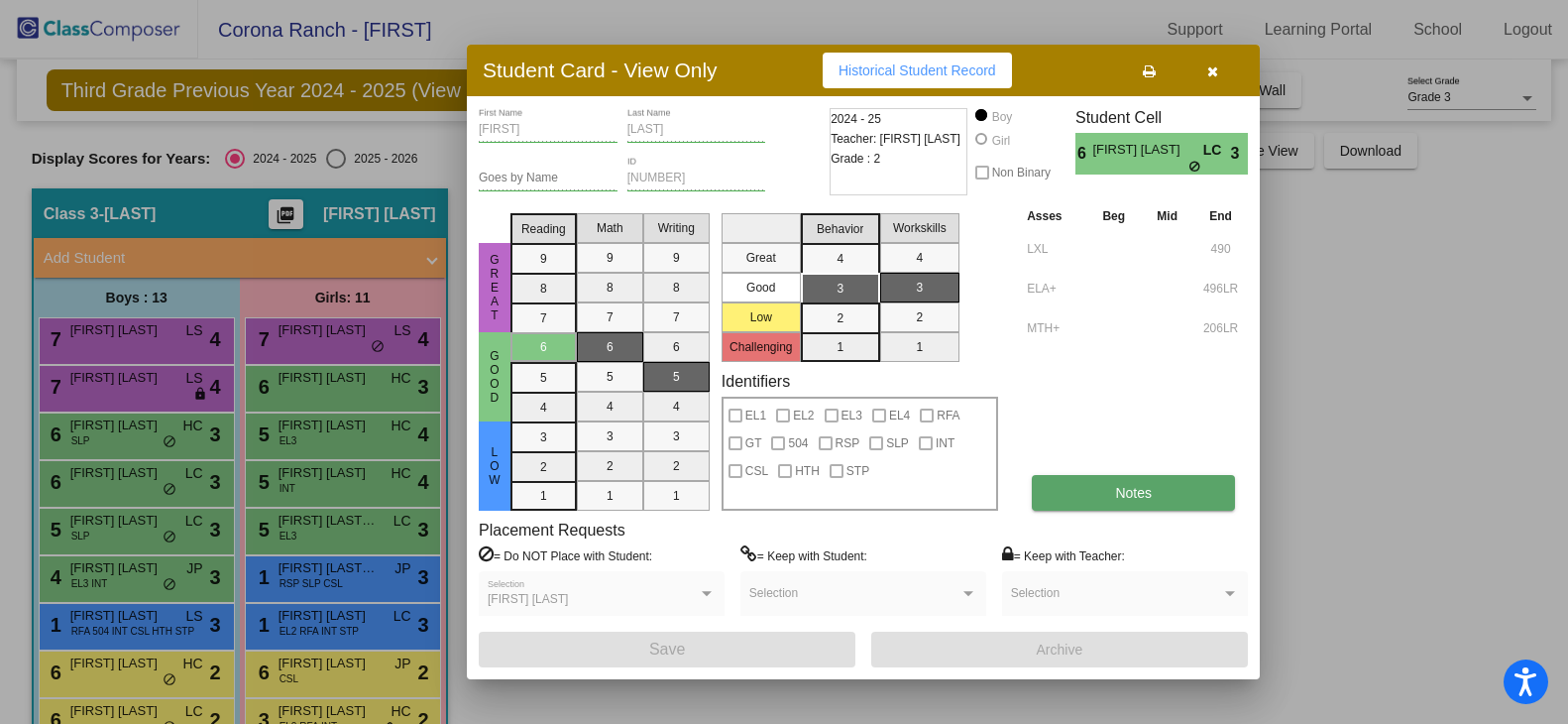 click on "Notes" at bounding box center (1133, 493) 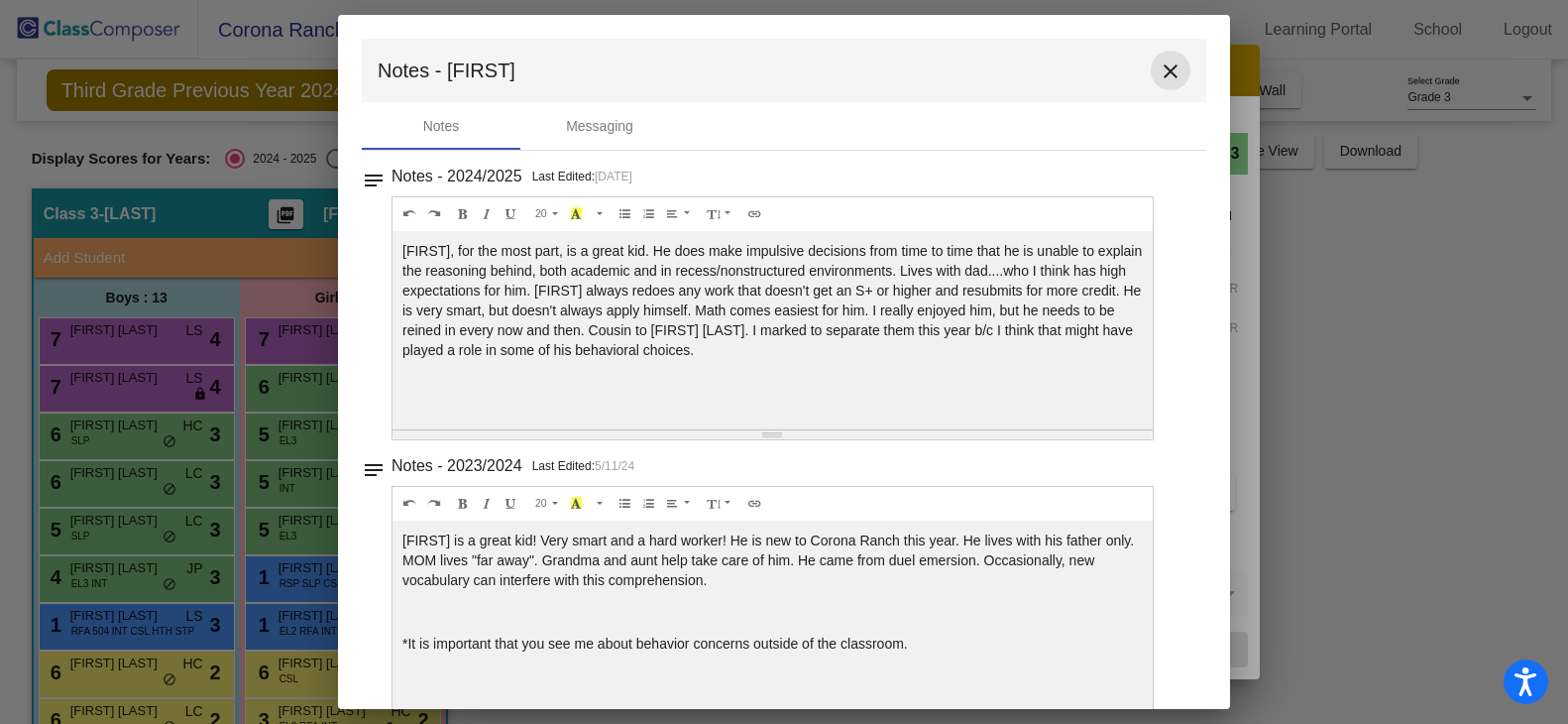 click on "close" at bounding box center [1171, 71] 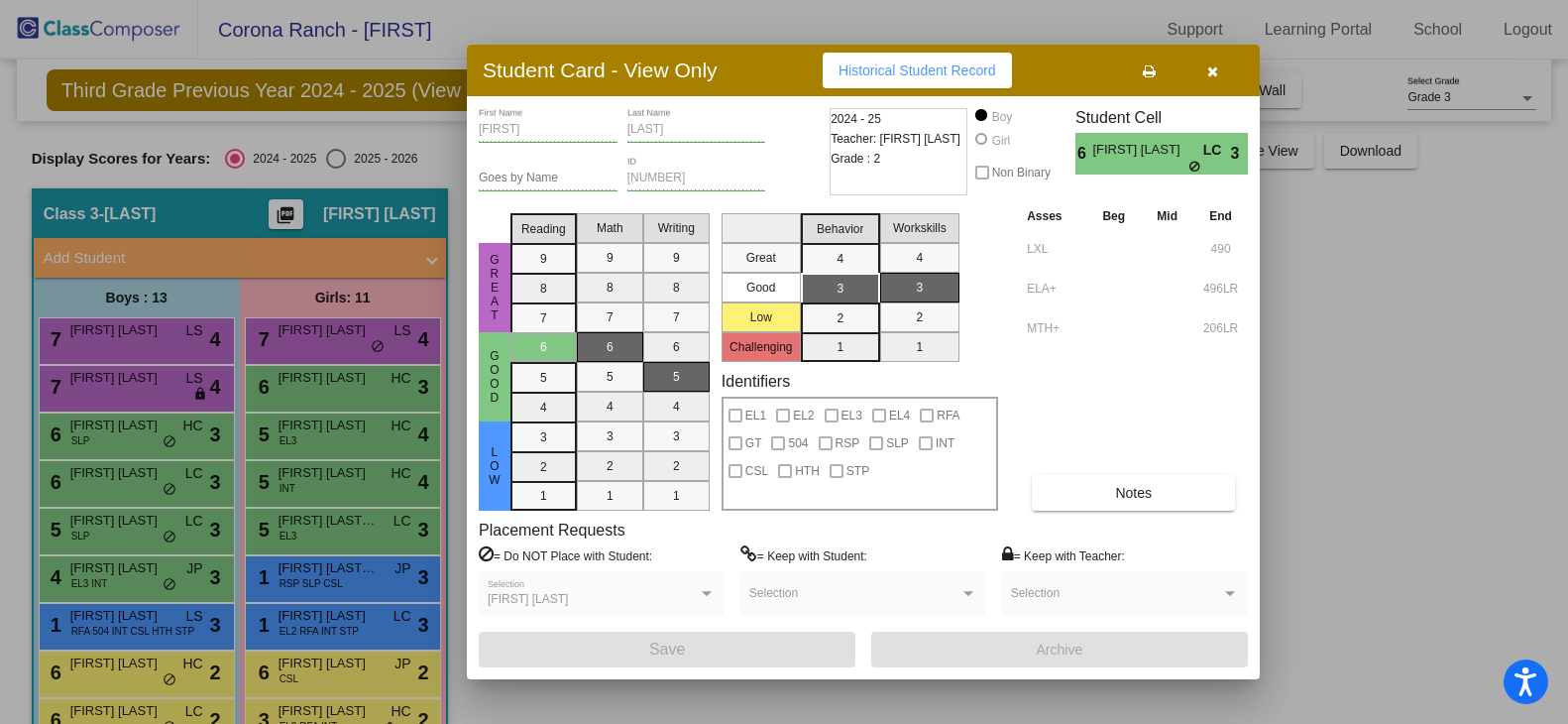 click at bounding box center (784, 362) 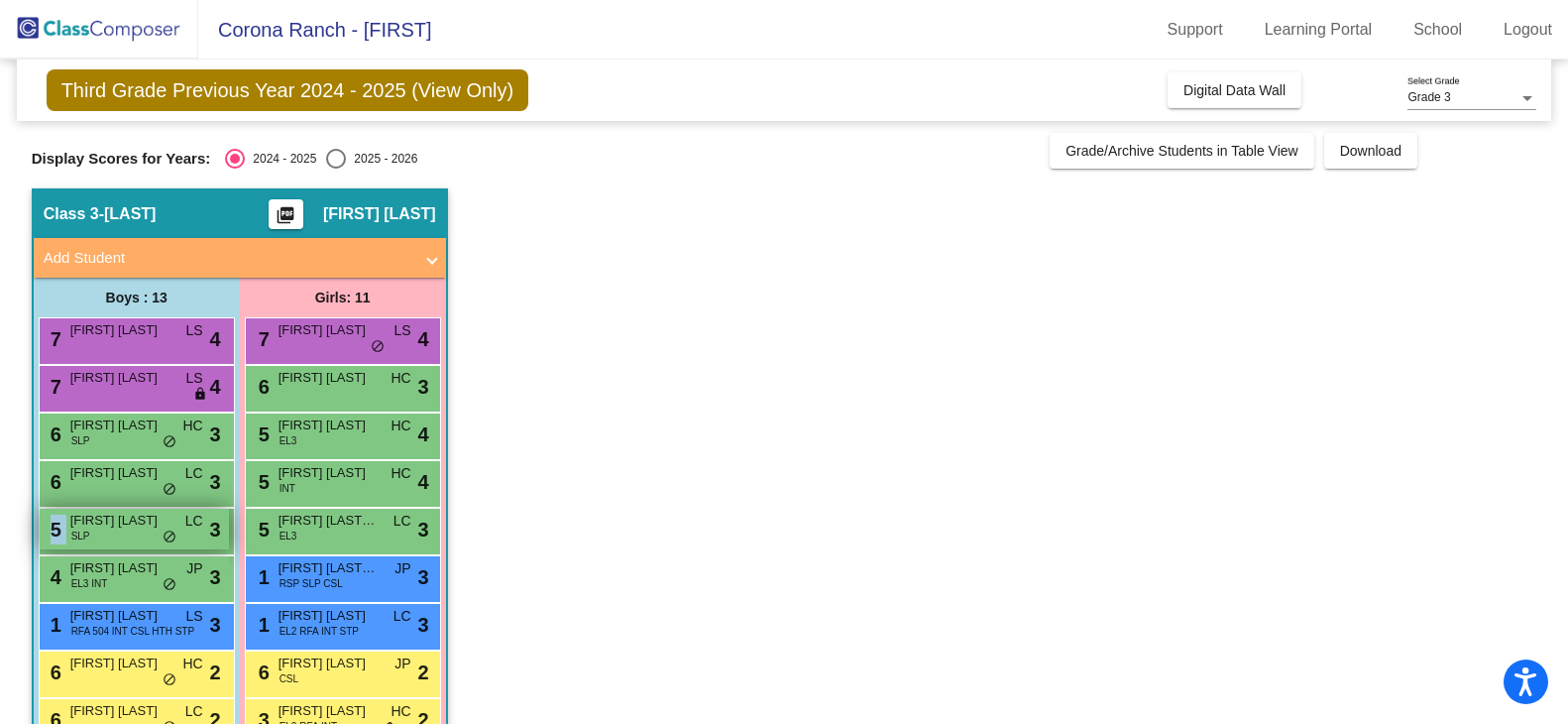 click on "5 Julian Quiroz SLP LC lock do_not_disturb_alt 3" at bounding box center (134, 529) 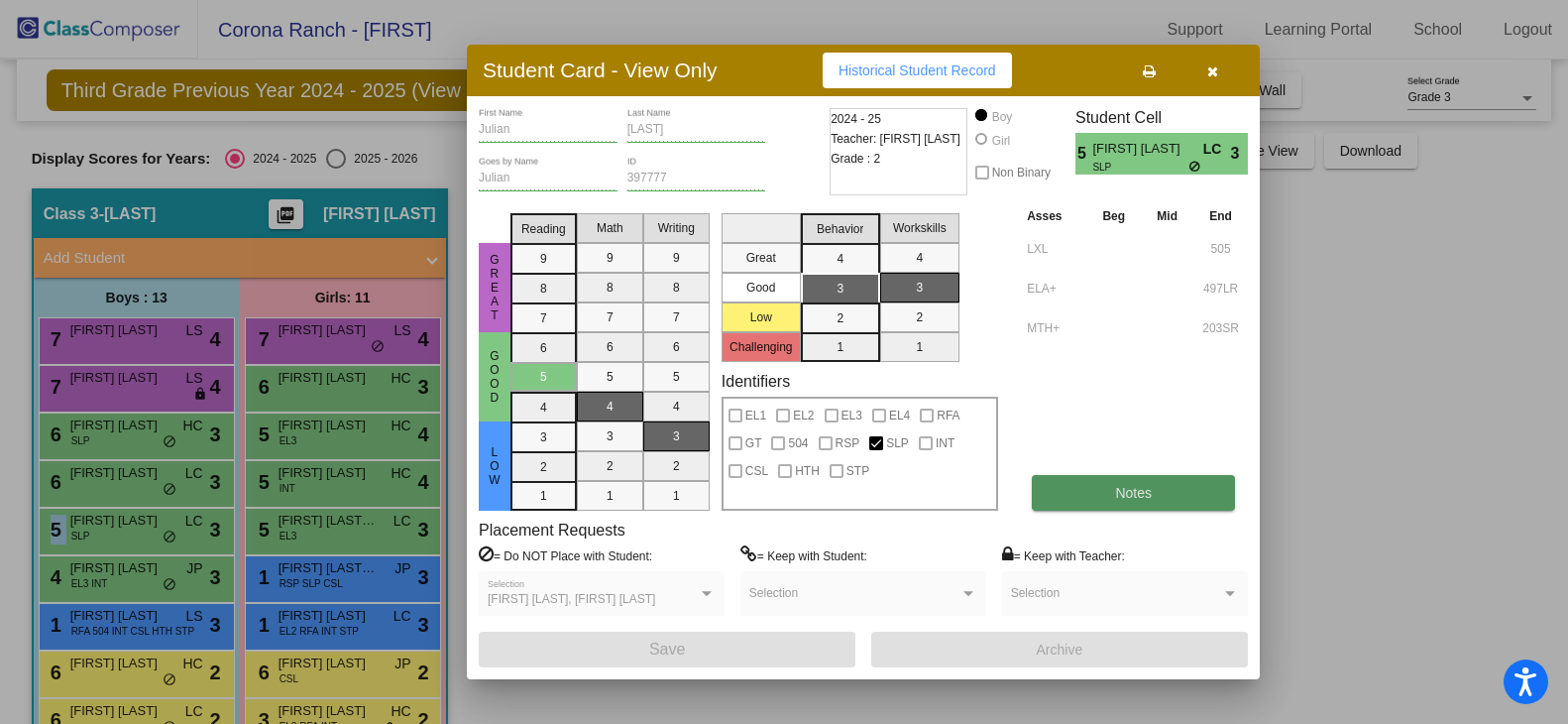 click on "Notes" at bounding box center [1133, 493] 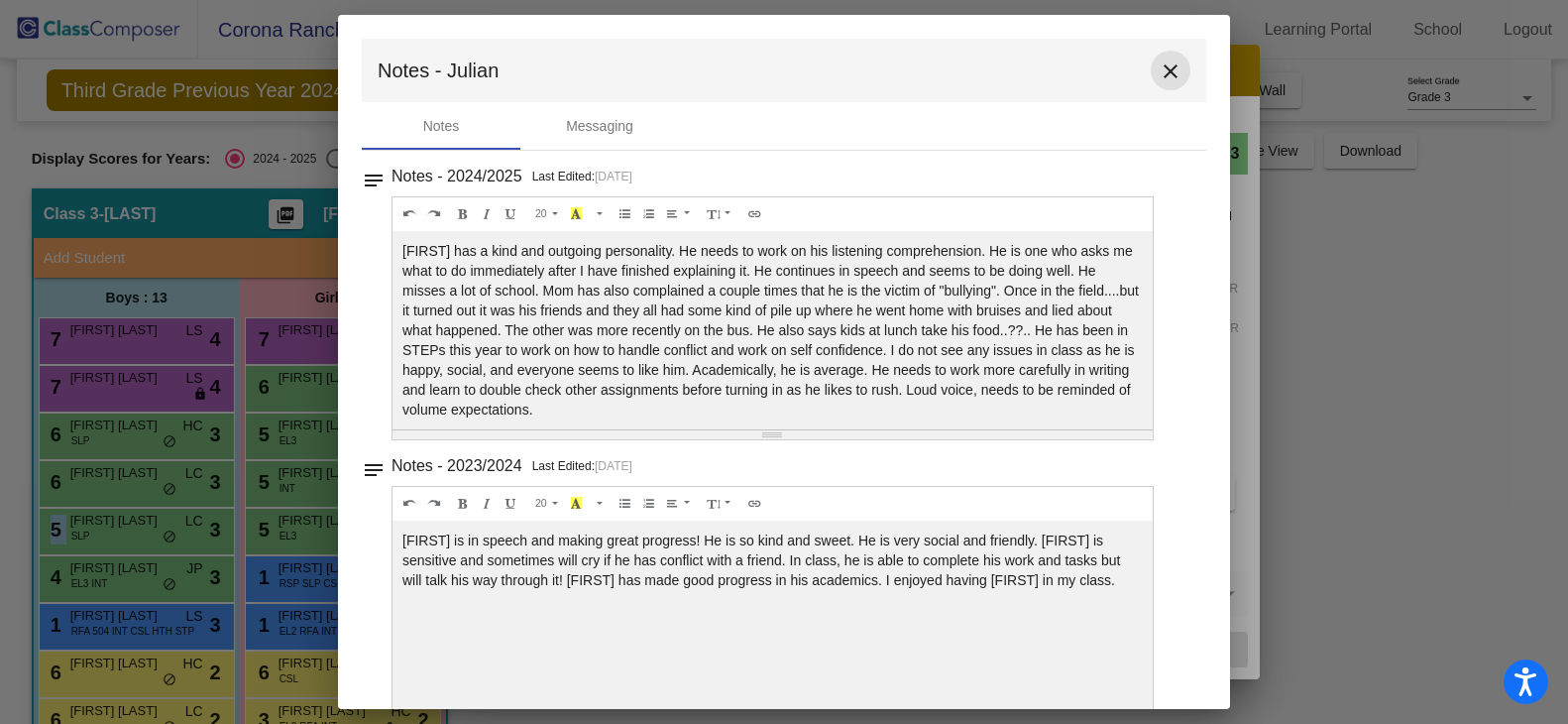 click on "close" at bounding box center (1171, 71) 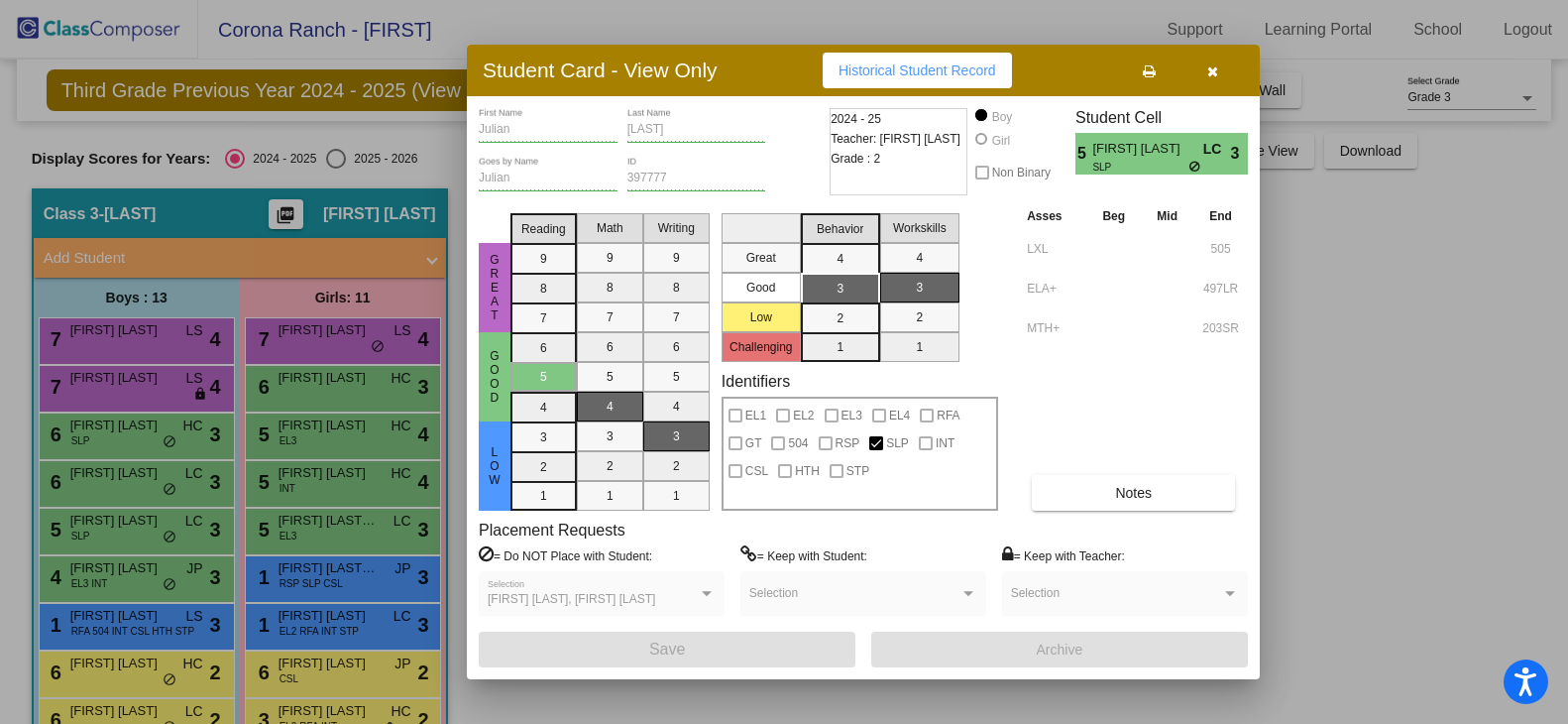 click at bounding box center [784, 362] 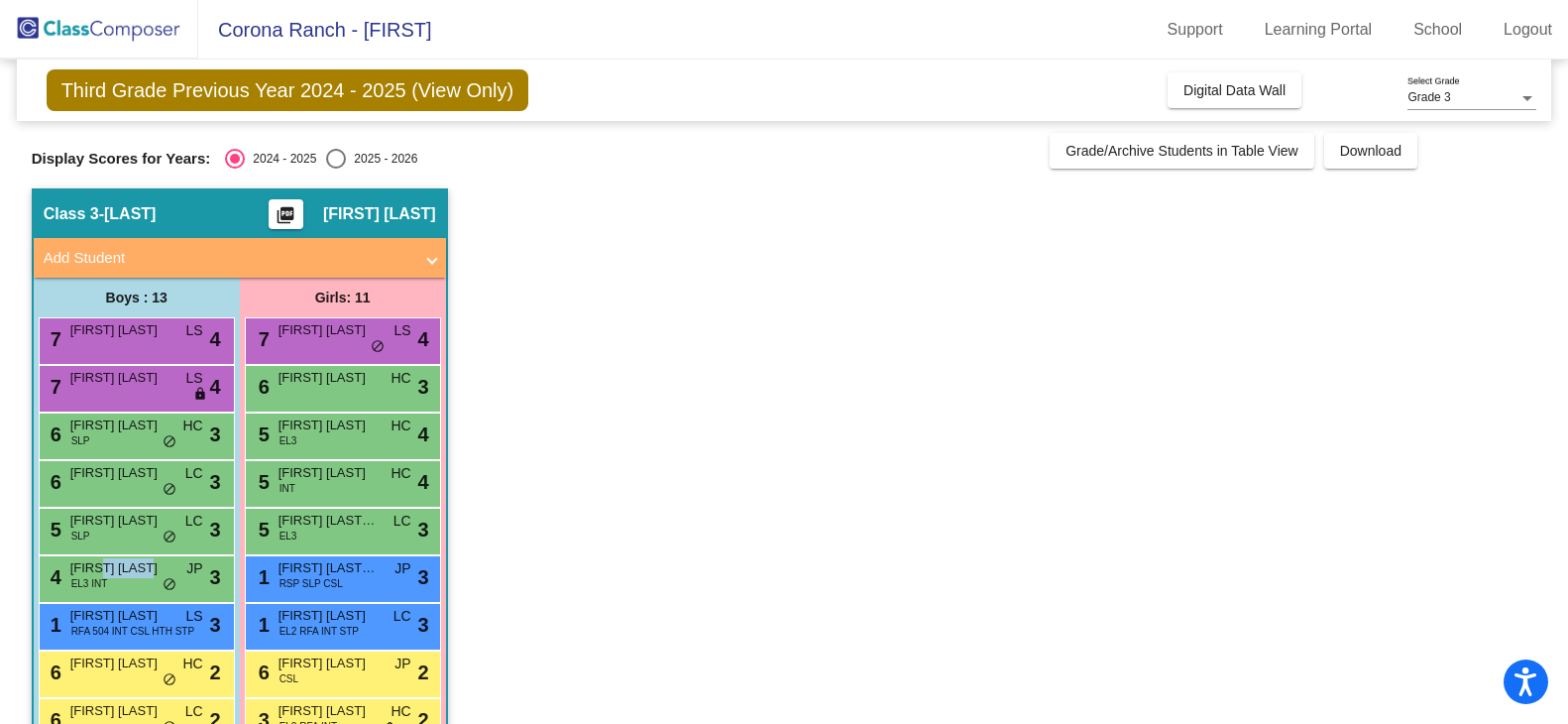 click on "Luis Vasquez Tzita" at bounding box center [120, 568] 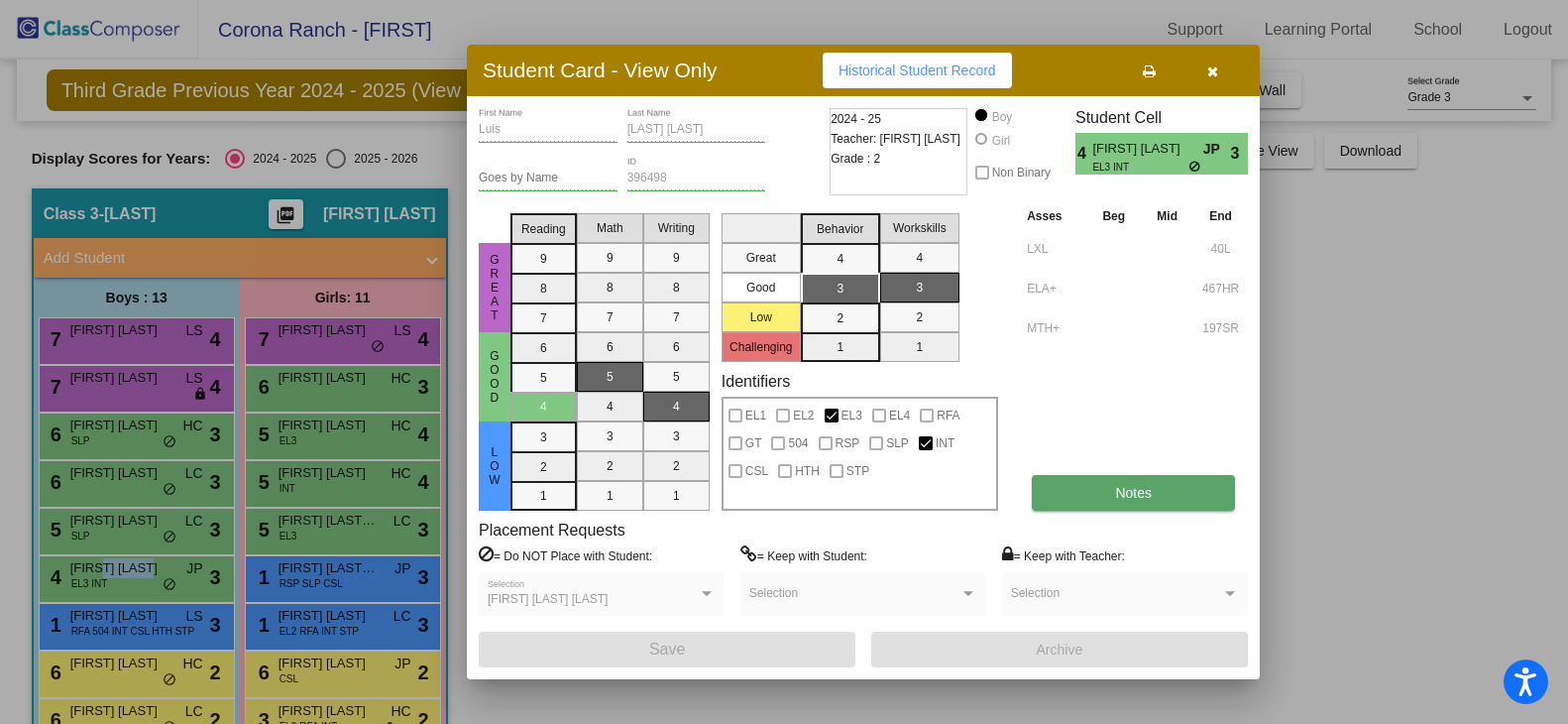 click on "Notes" at bounding box center [1133, 493] 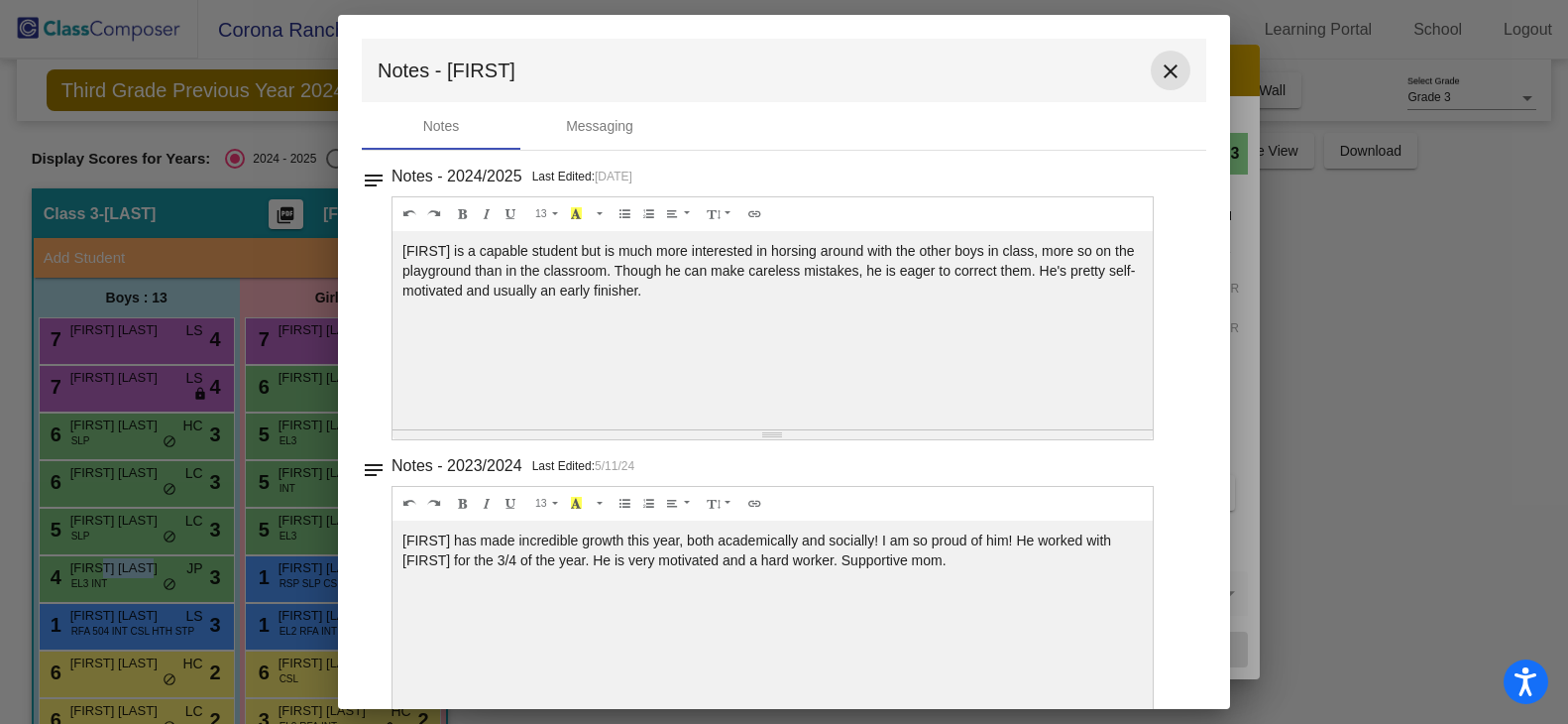 click on "close" at bounding box center [1171, 71] 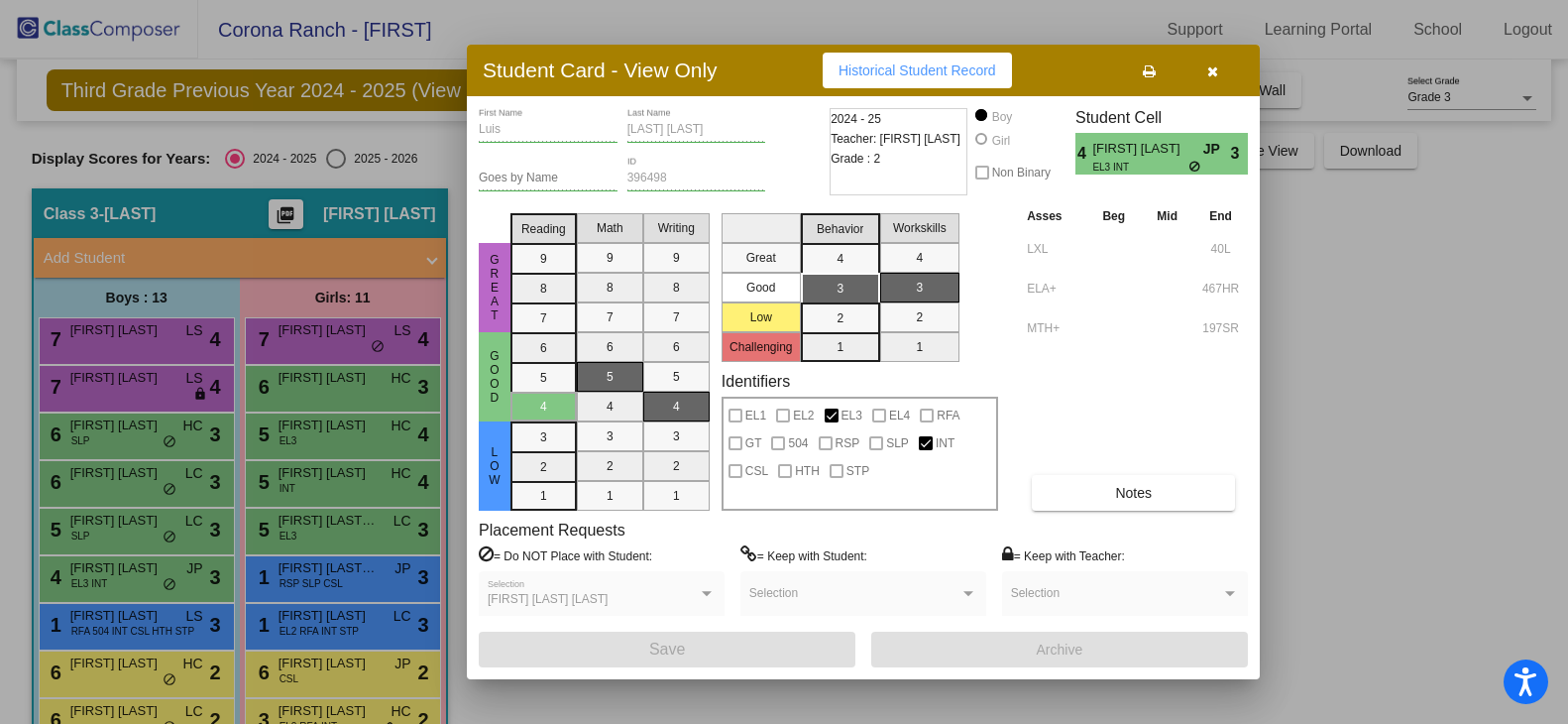 click at bounding box center [784, 362] 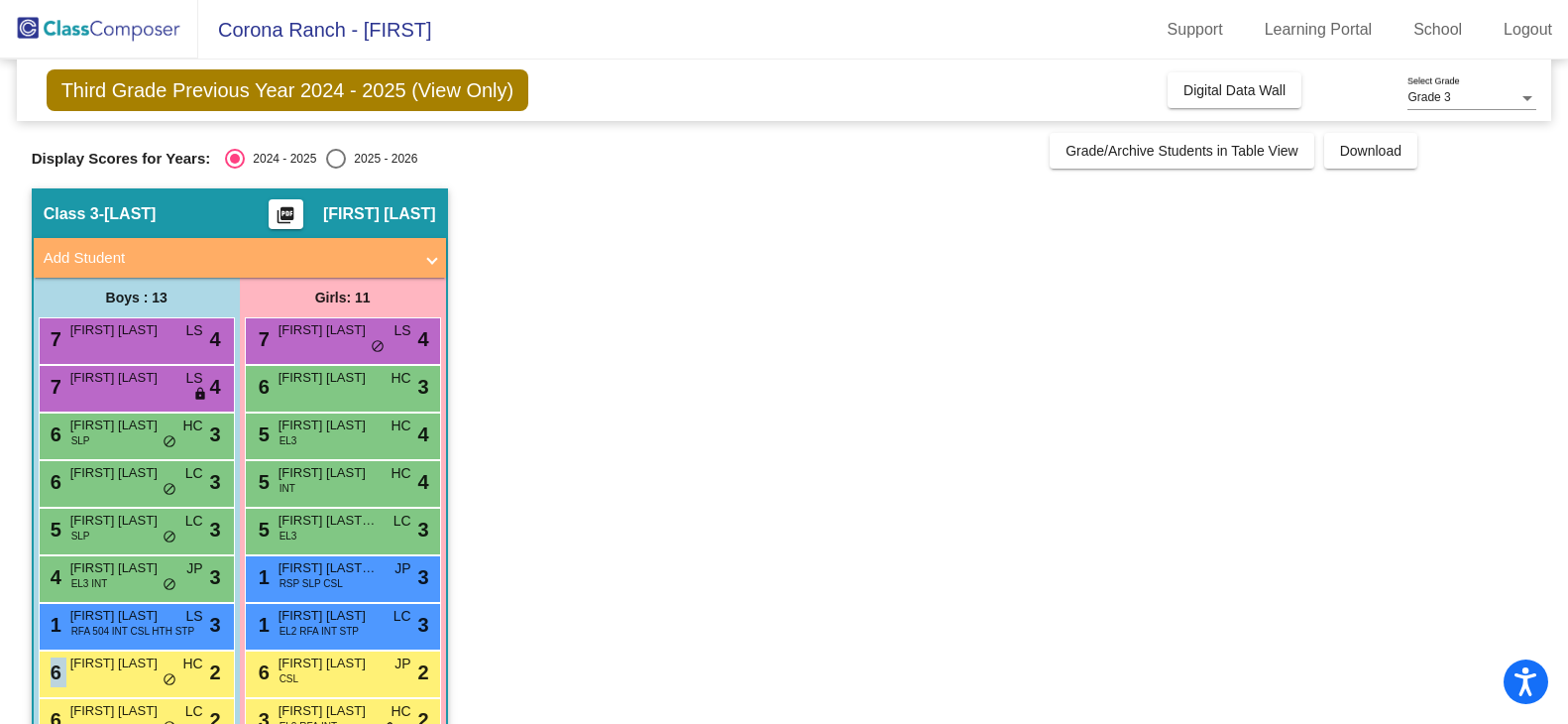 click on "6 Maxwell Zapp HC lock do_not_disturb_alt 2" at bounding box center (134, 671) 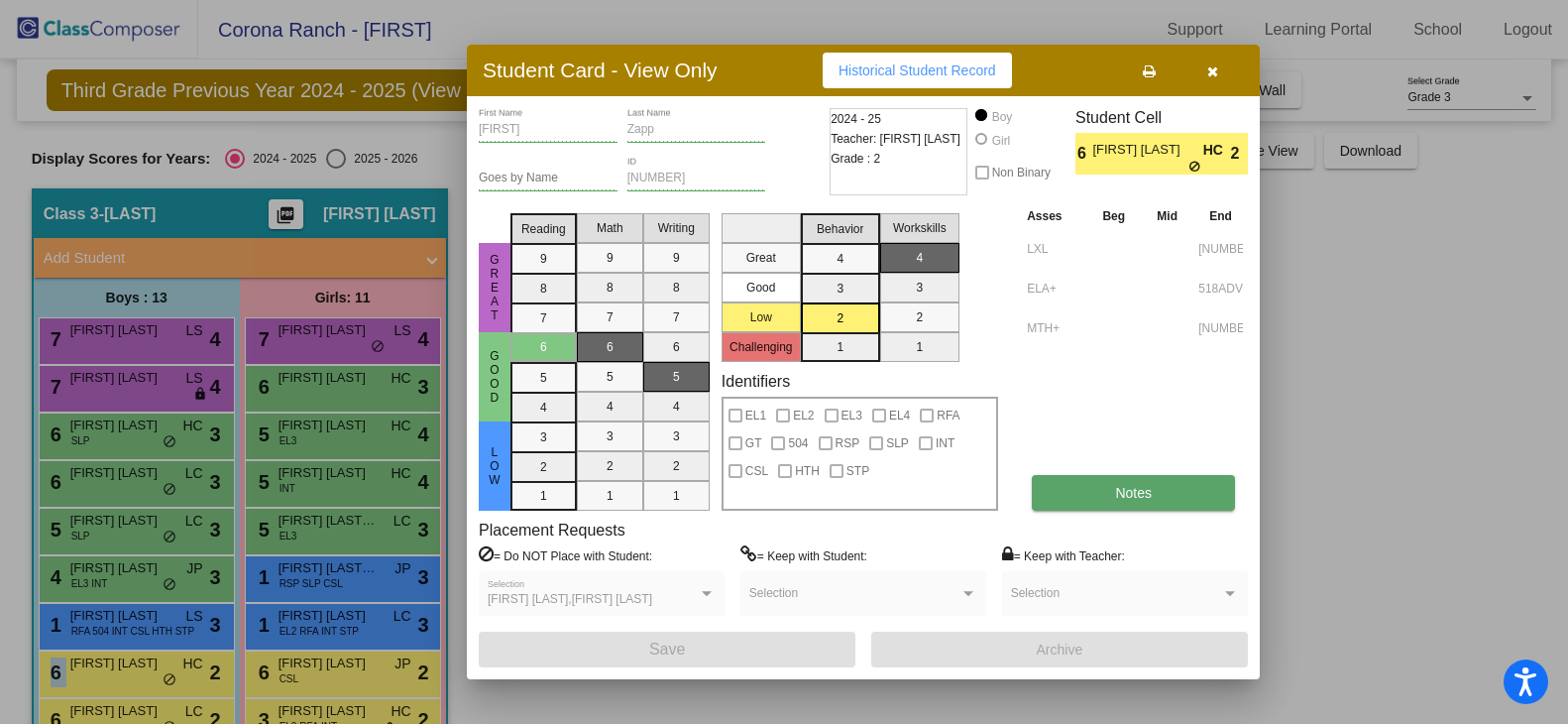 click on "Notes" at bounding box center [1133, 493] 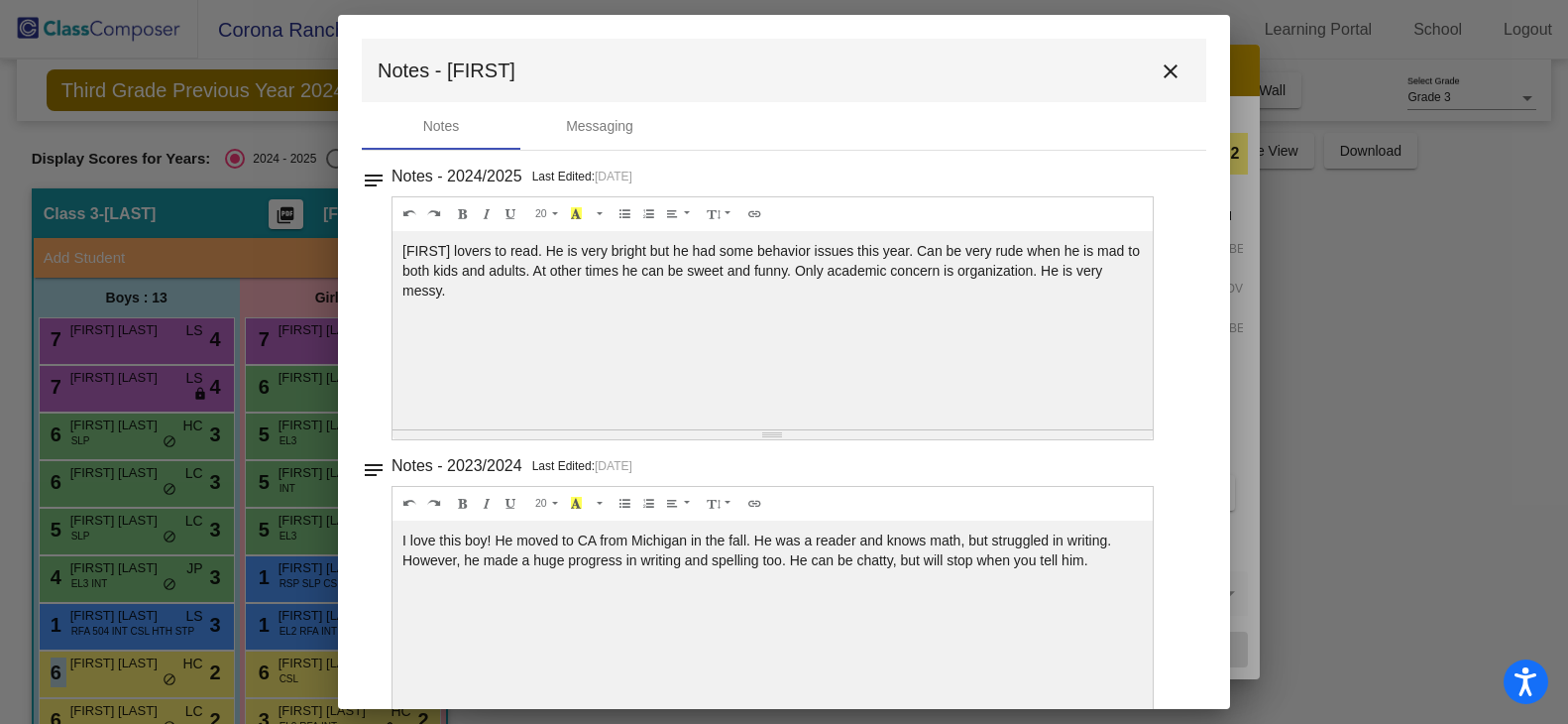click on "close" at bounding box center [1171, 71] 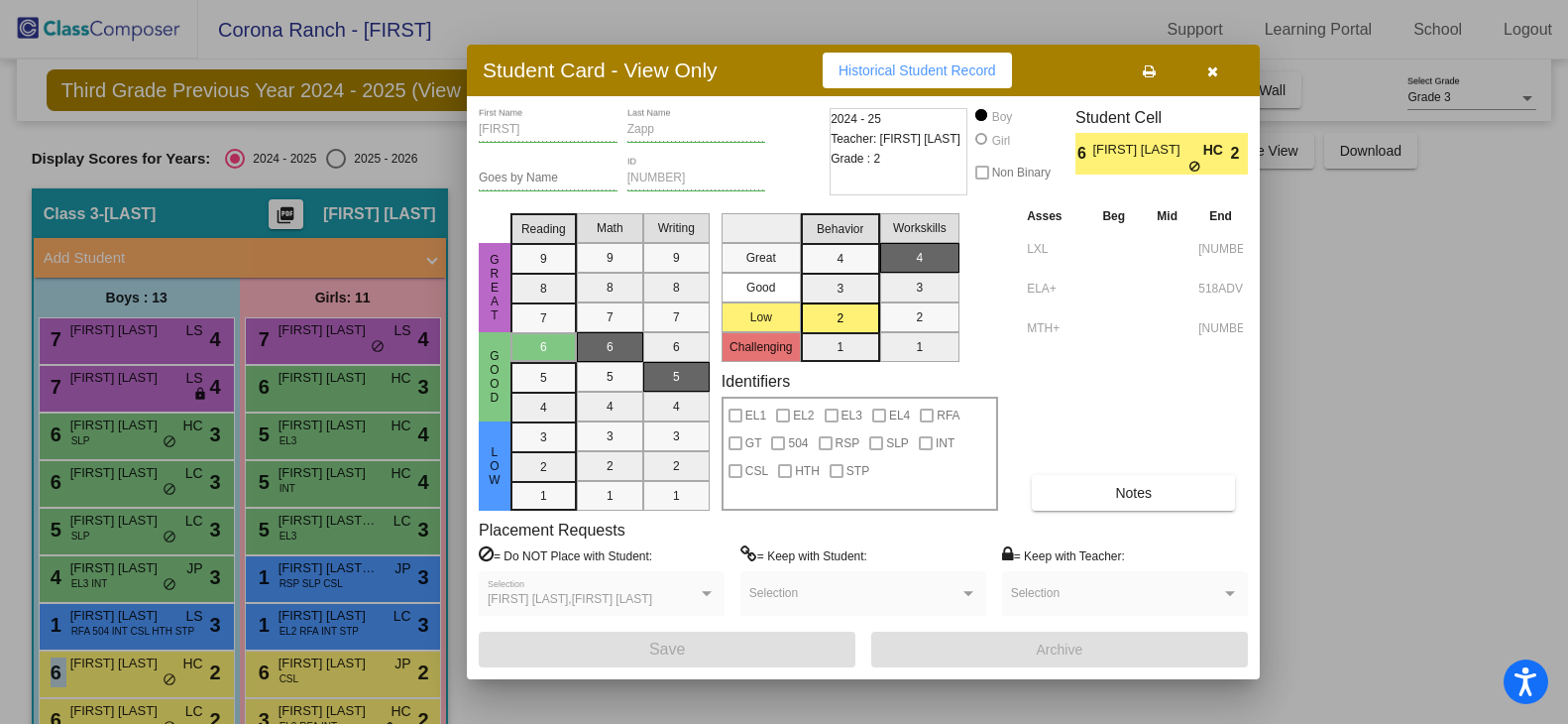 click at bounding box center [1212, 71] 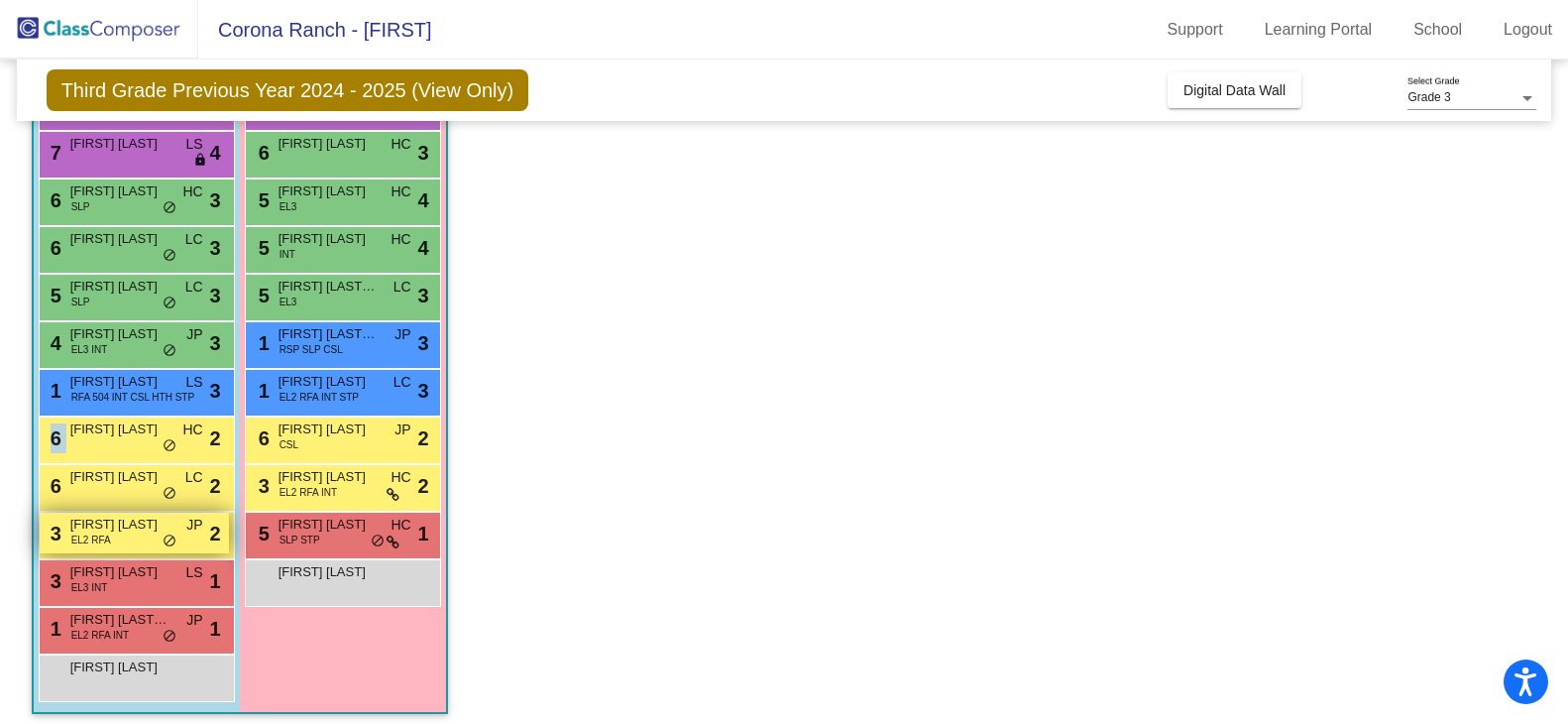 scroll, scrollTop: 244, scrollLeft: 0, axis: vertical 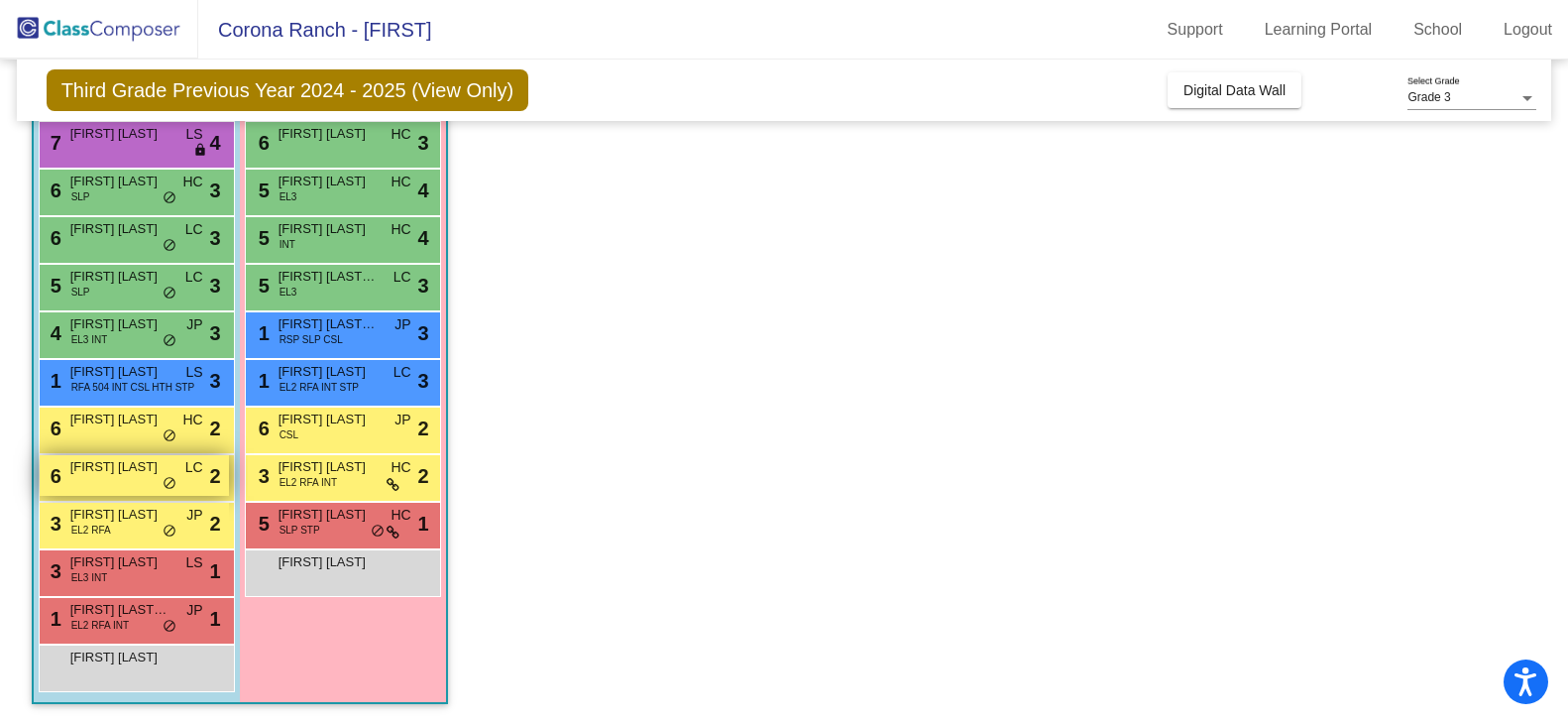 click on "Mohammad Abu Samrah-Salaymeh" at bounding box center (120, 467) 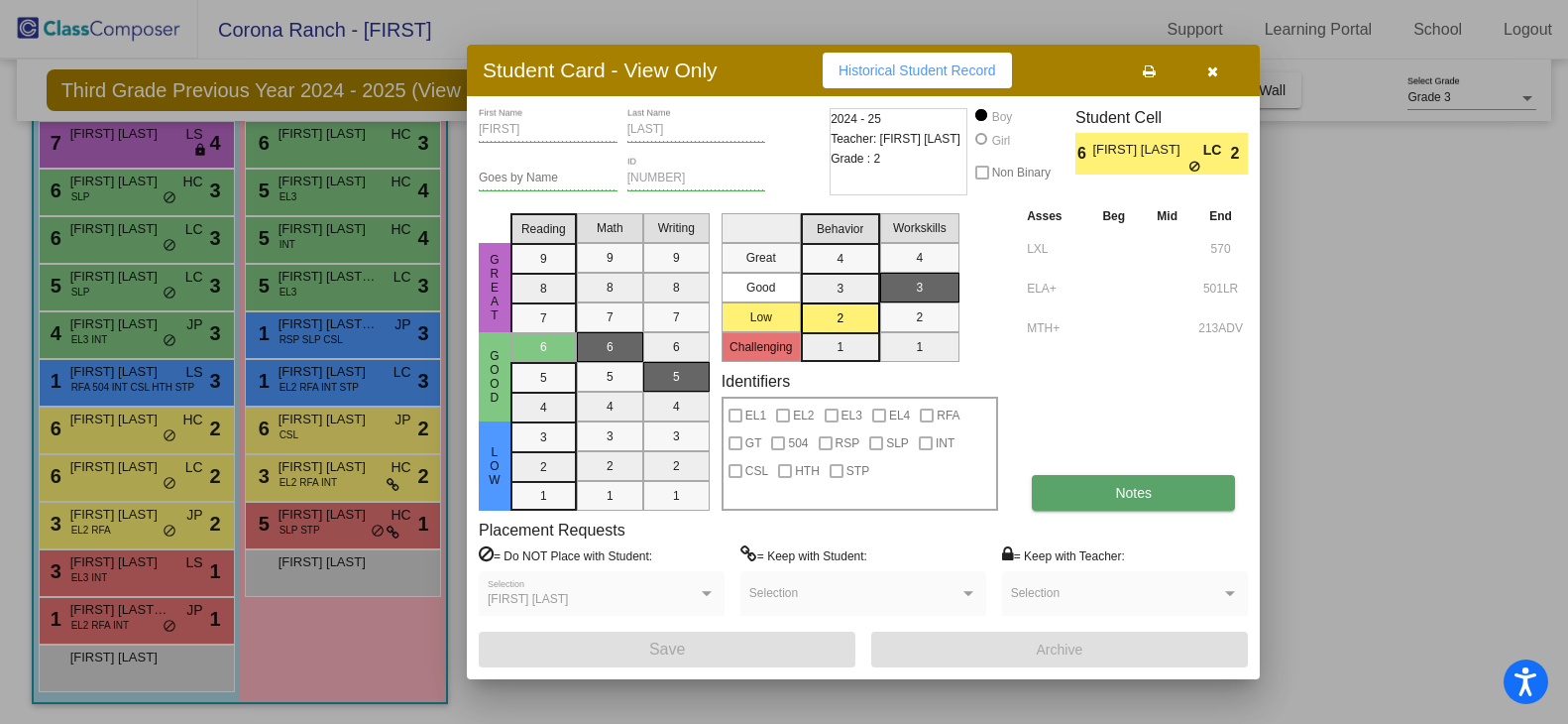 click on "Notes" at bounding box center [1133, 493] 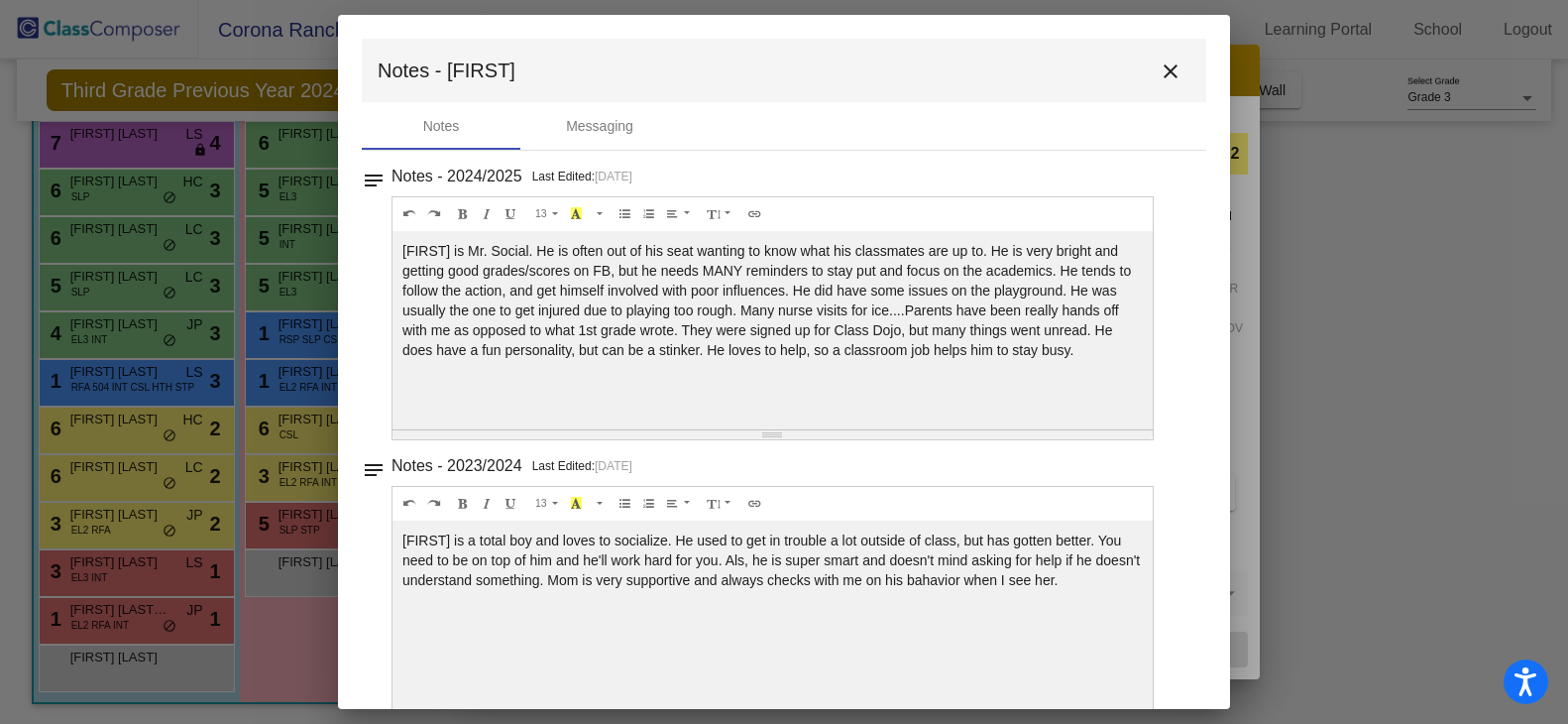 click on "close" at bounding box center [1171, 71] 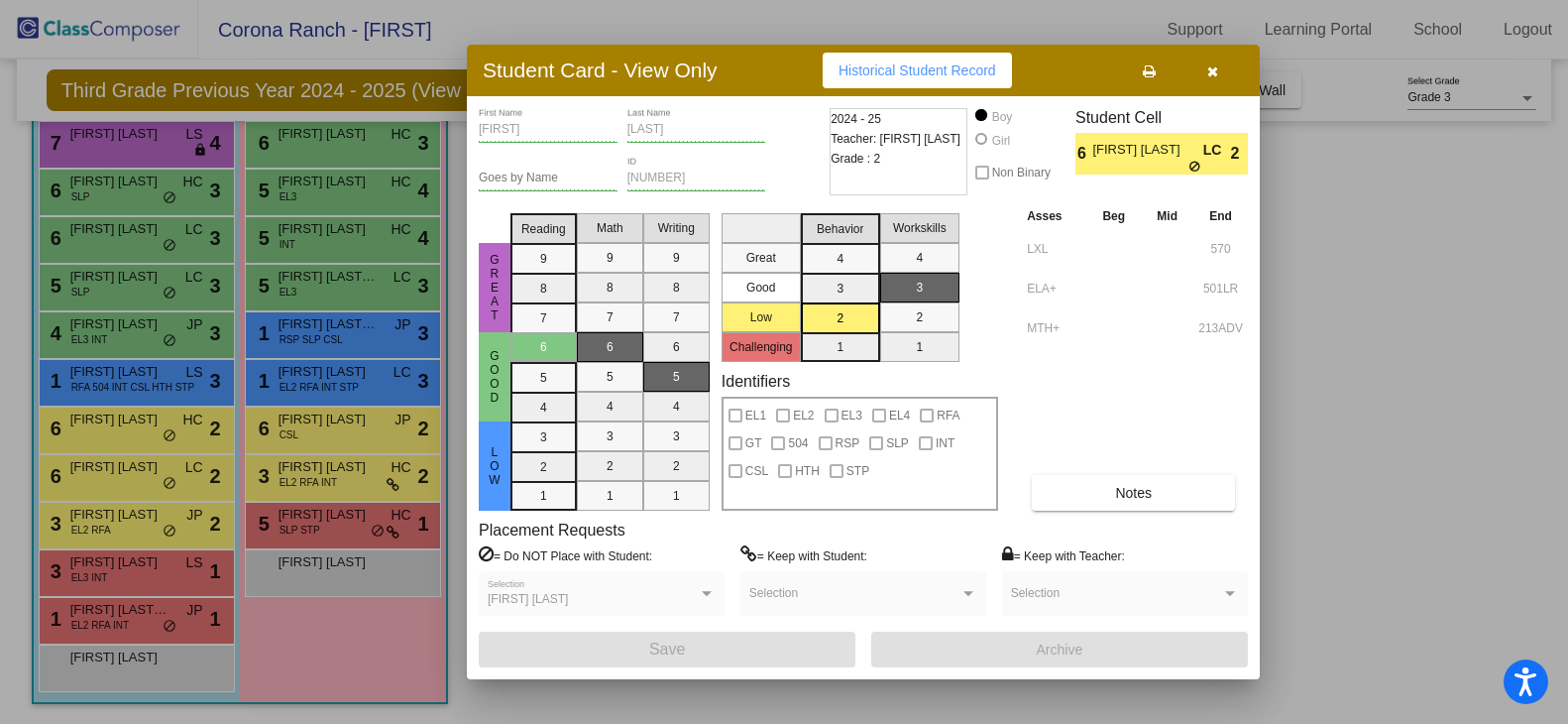 click at bounding box center [784, 362] 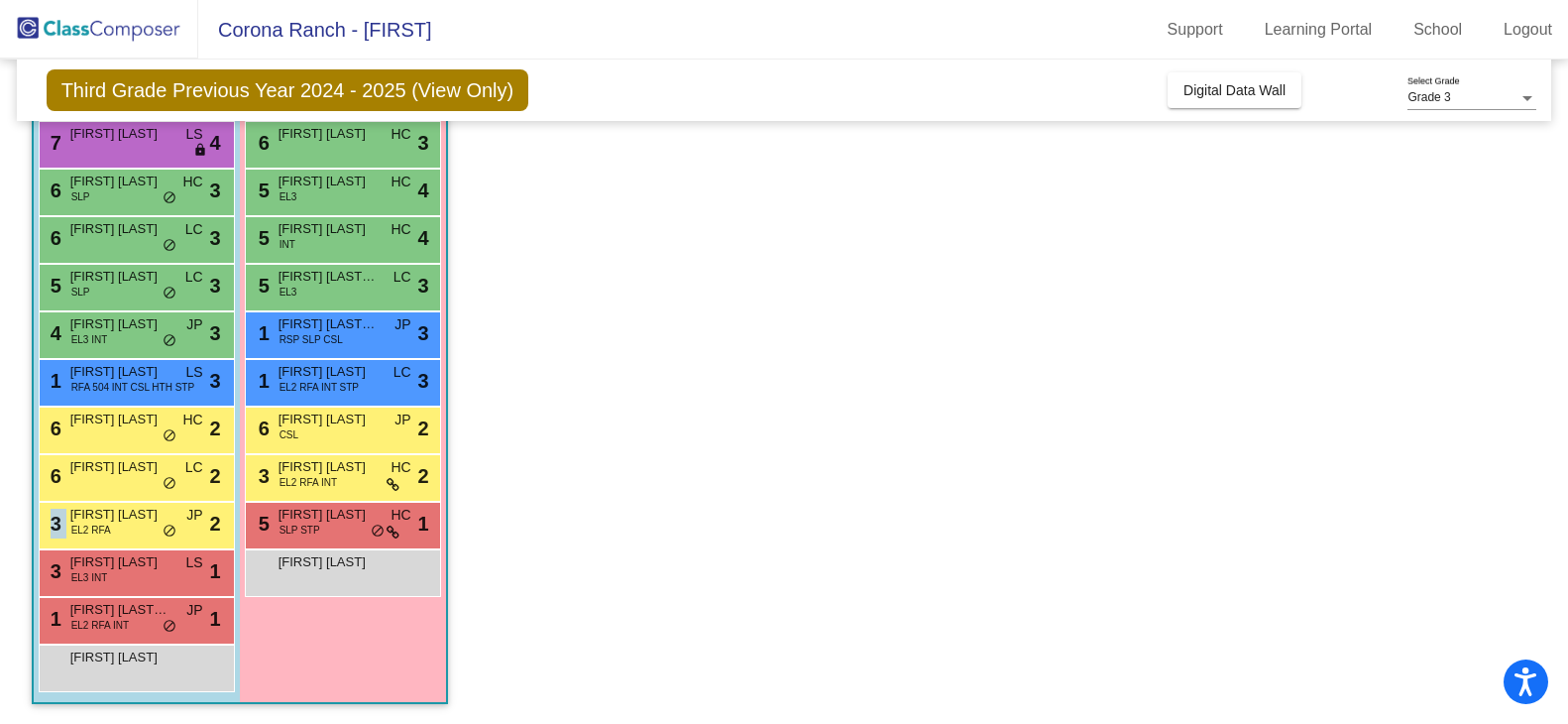 click on "3 Giovanni Cruz EL2 RFA JP lock do_not_disturb_alt 2" at bounding box center [134, 523] 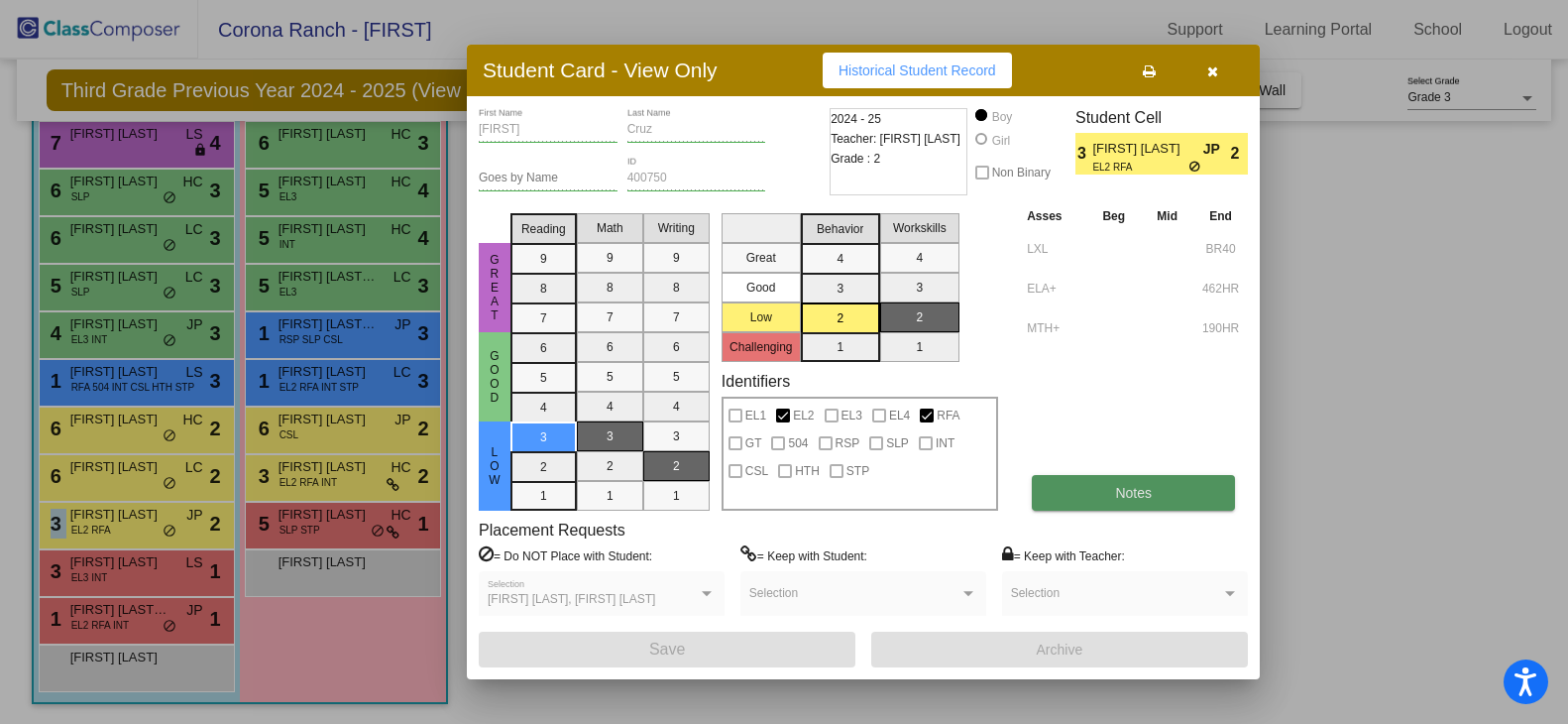 click on "Notes" at bounding box center [1133, 493] 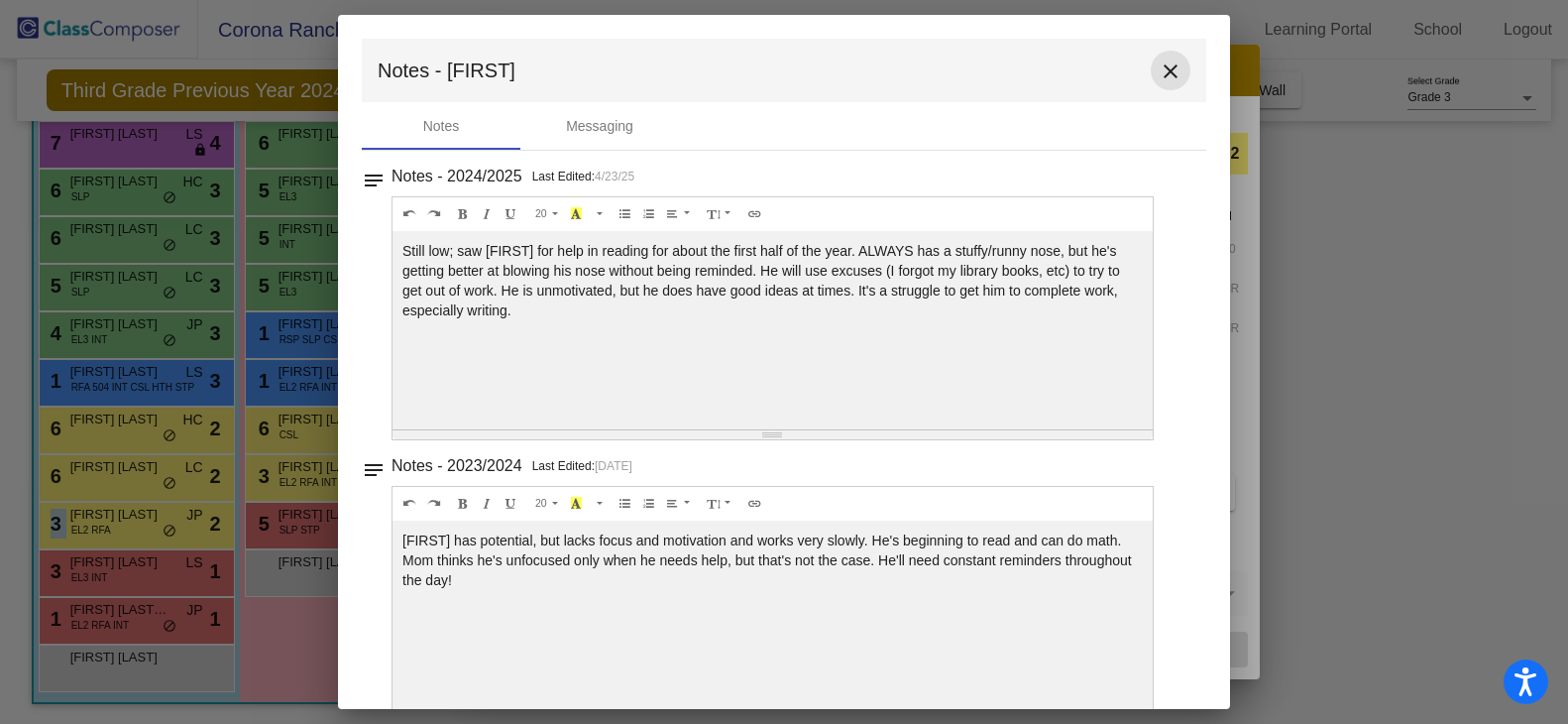 click on "close" at bounding box center [1171, 71] 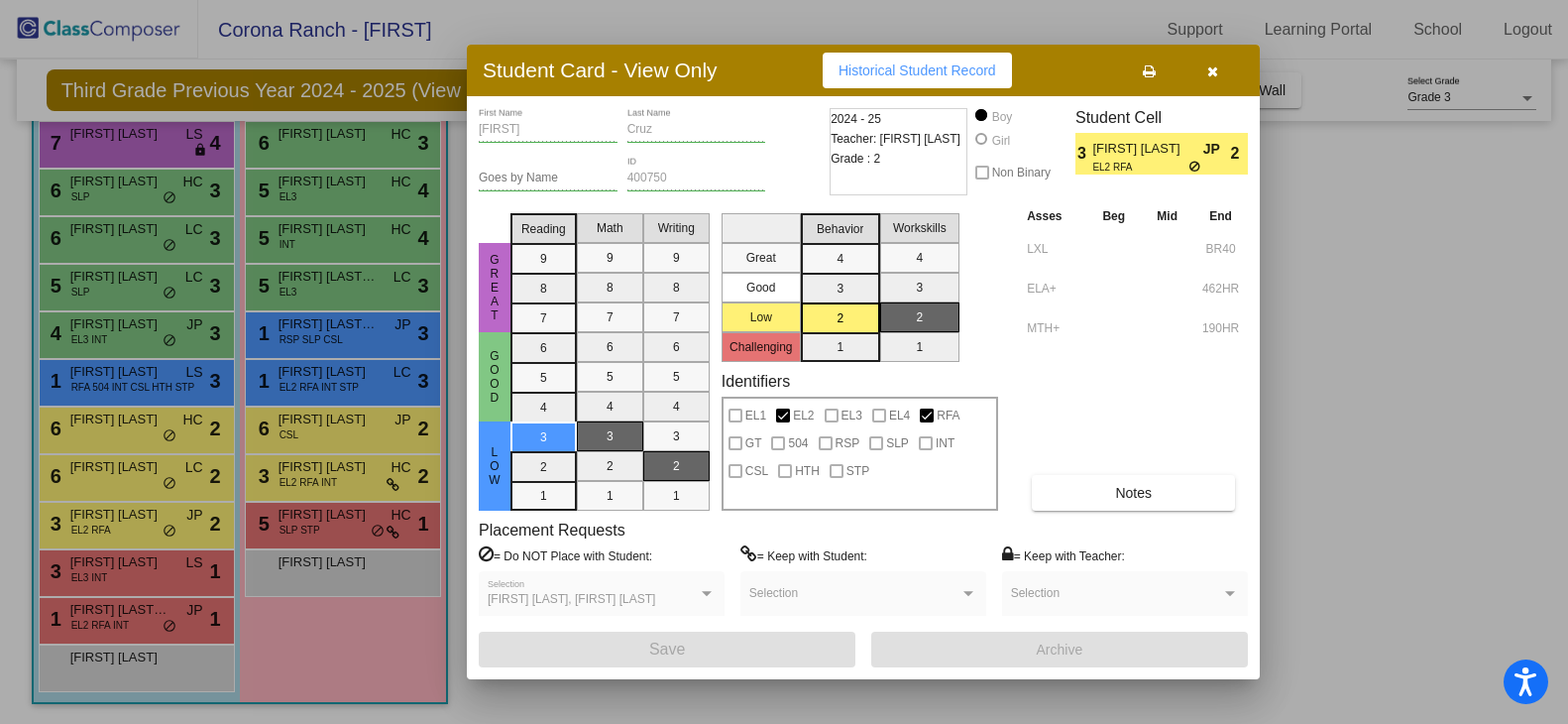 click at bounding box center [784, 362] 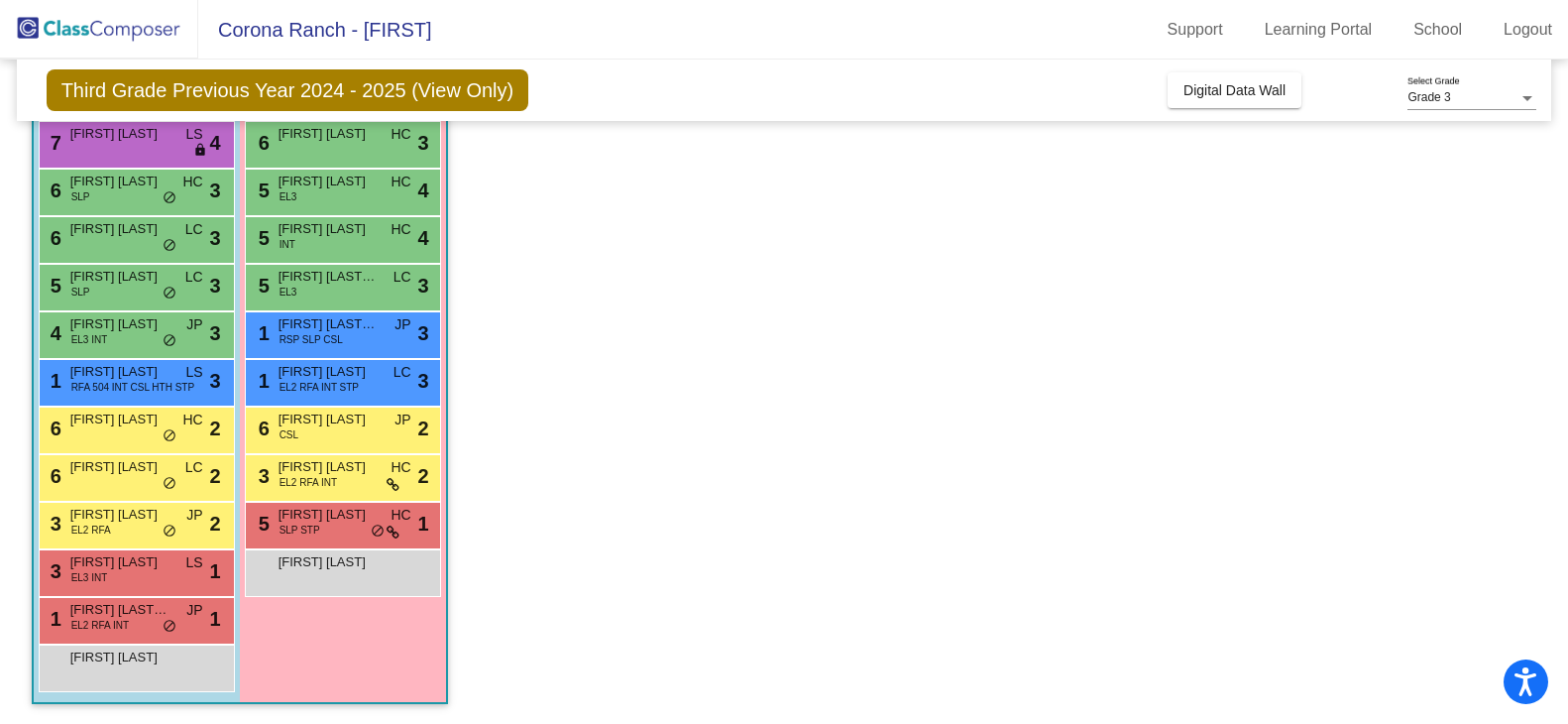 click on "3 Ezra Dumais EL3 INT LS lock do_not_disturb_alt 1" at bounding box center [134, 570] 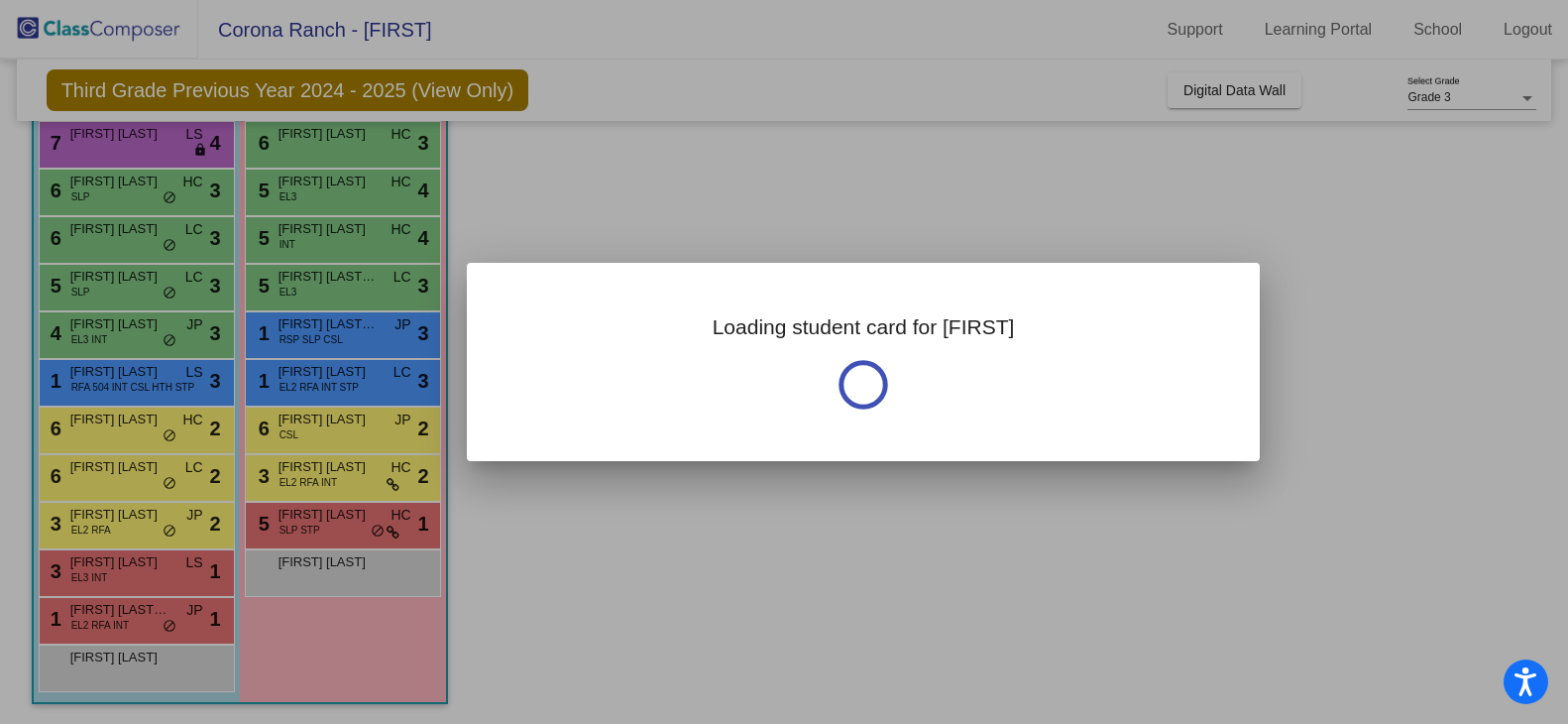 click at bounding box center [784, 362] 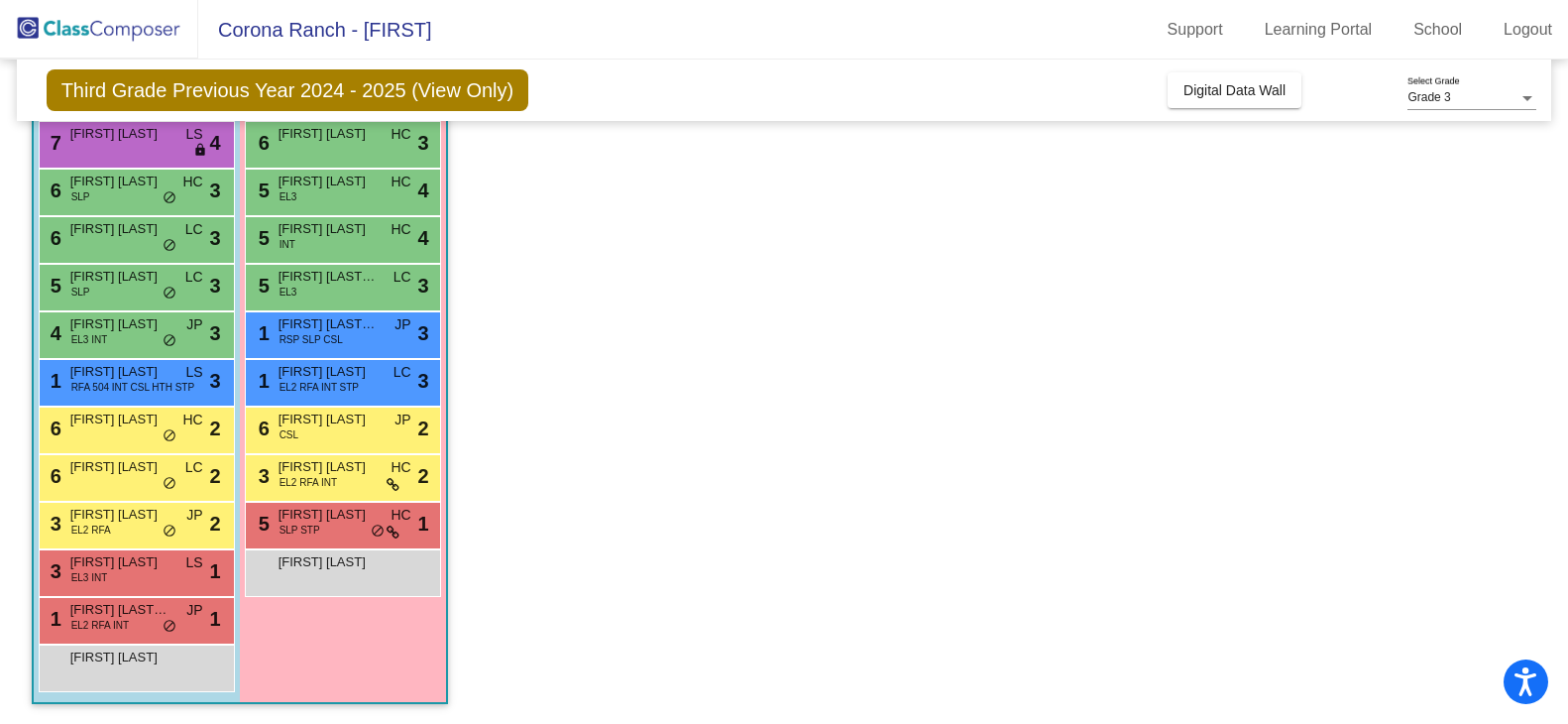 click on "3 Ezra Dumais EL3 INT LS lock do_not_disturb_alt 1" at bounding box center (134, 570) 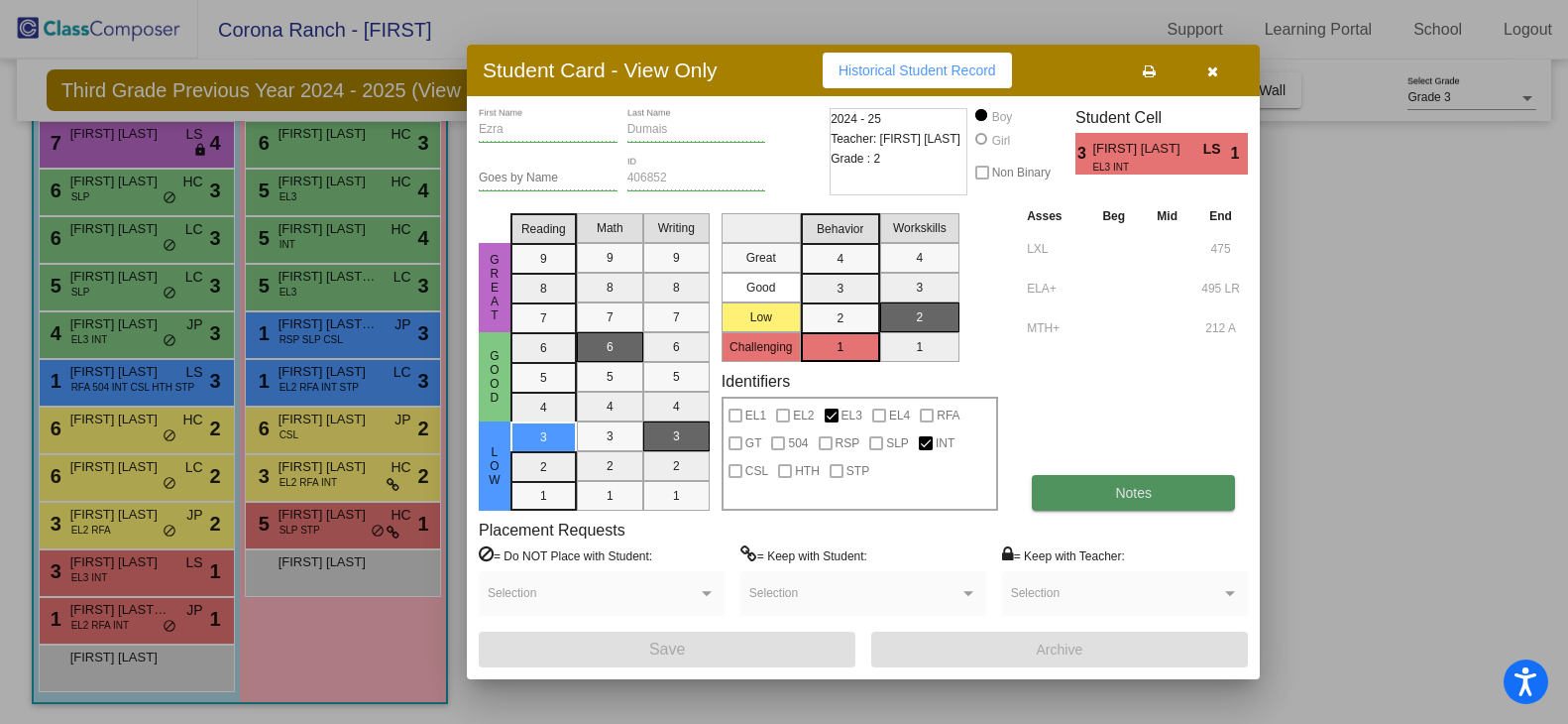 click on "Notes" at bounding box center [1133, 493] 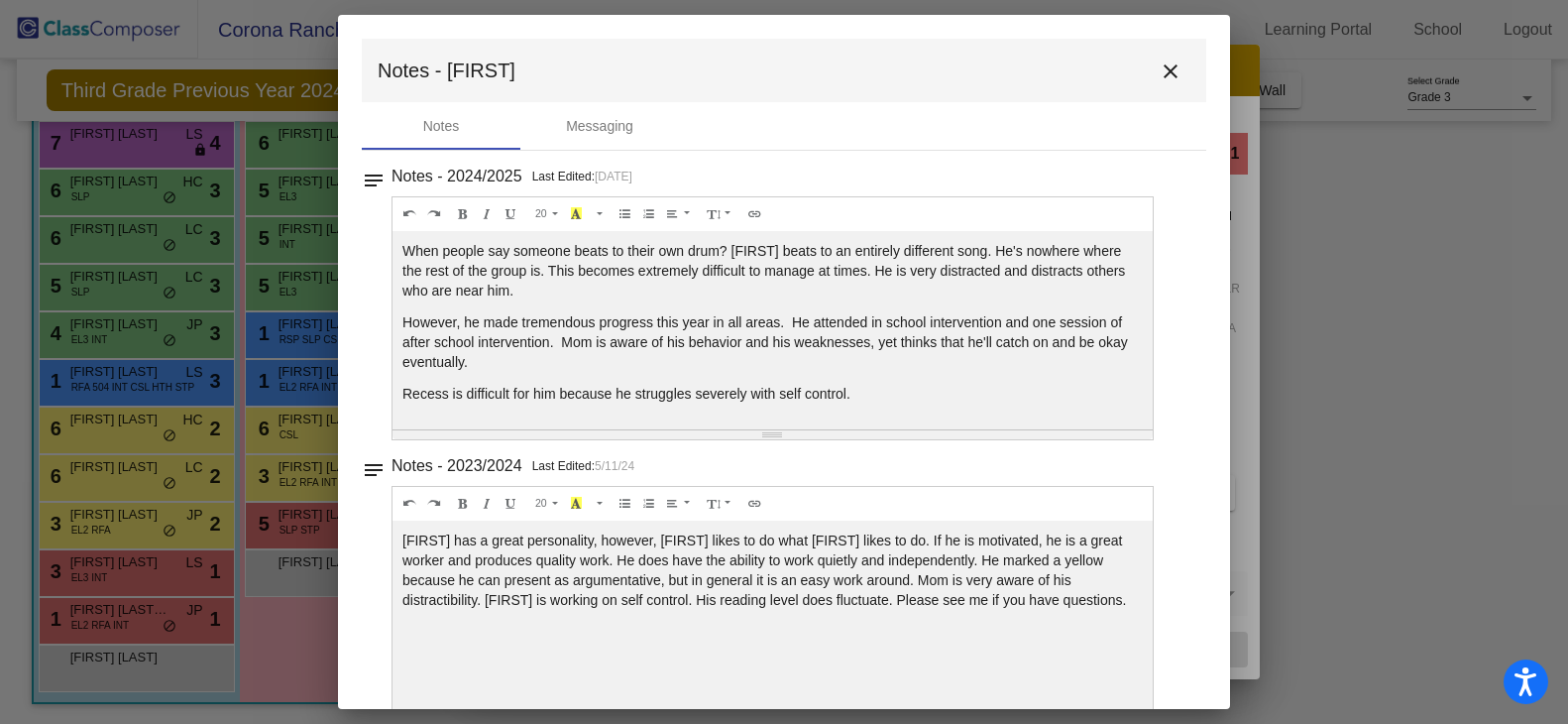 click on "close" at bounding box center (1171, 71) 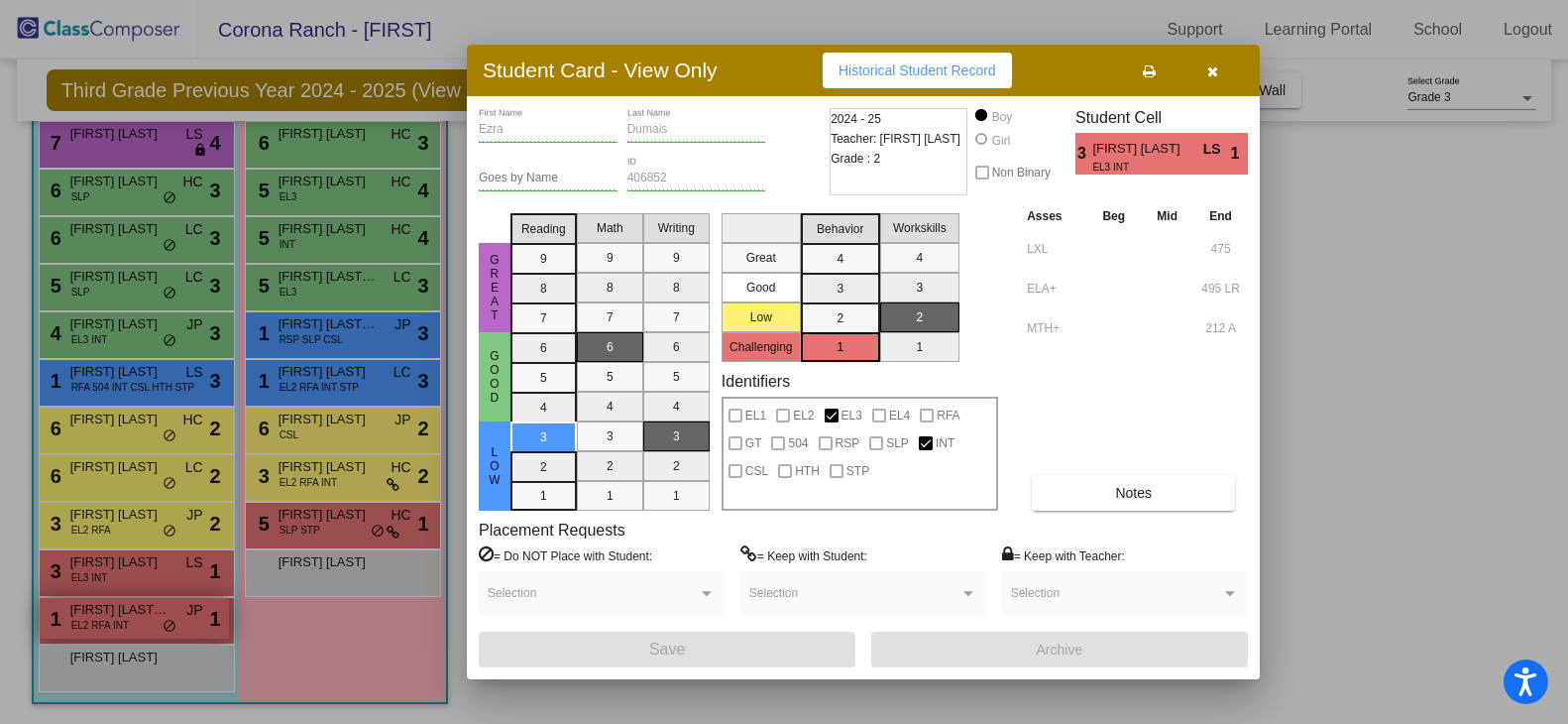 click at bounding box center [784, 362] 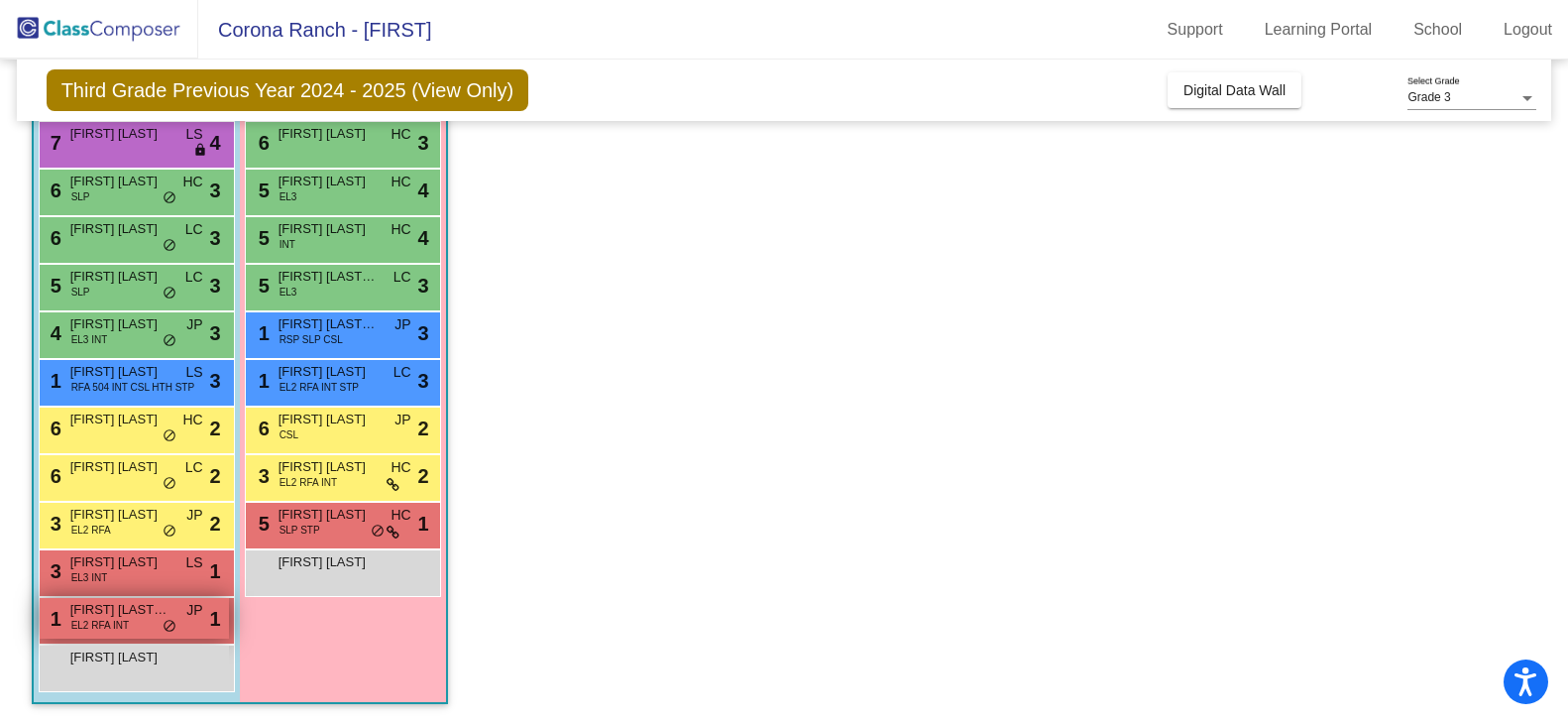 click on "Antonio Herrera Vicente" at bounding box center (120, 610) 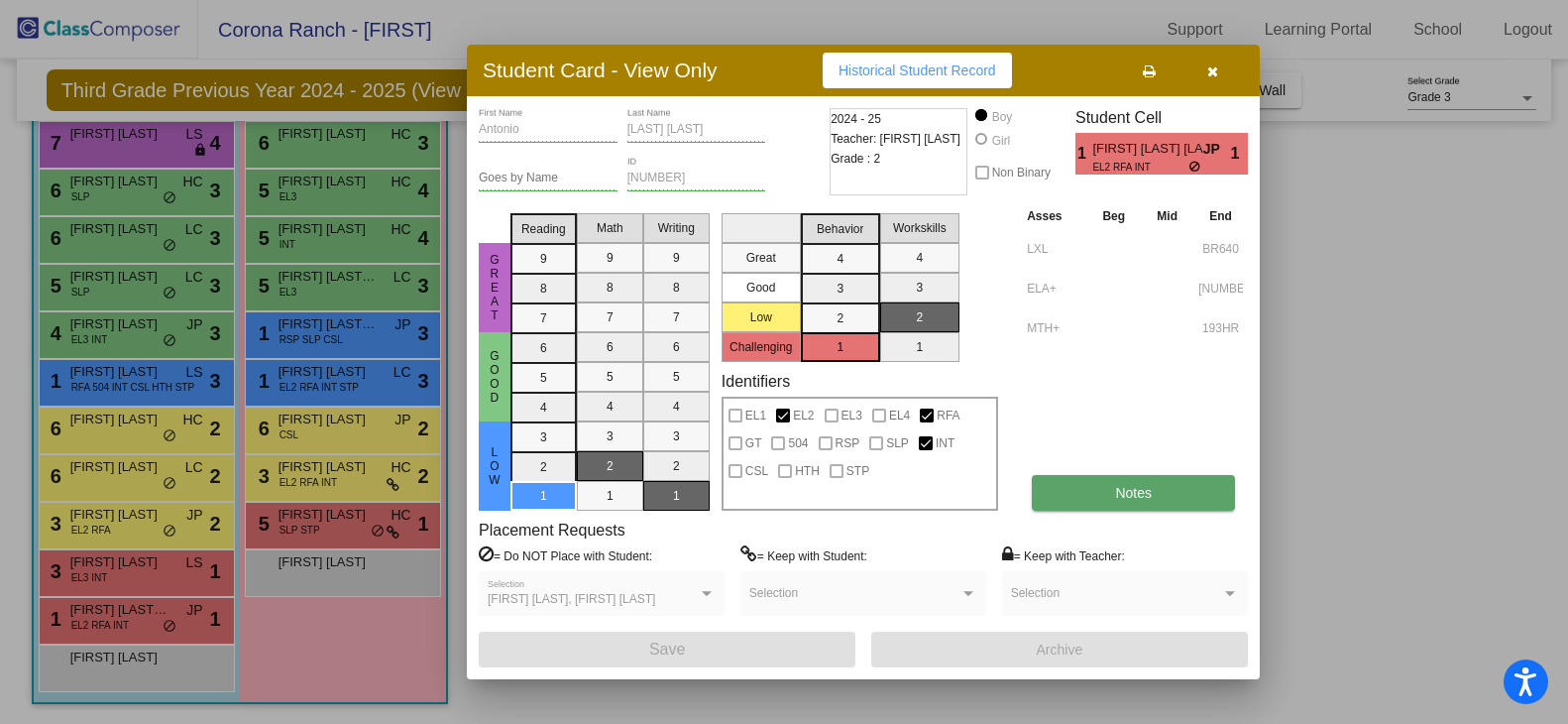 click on "Notes" at bounding box center [1133, 493] 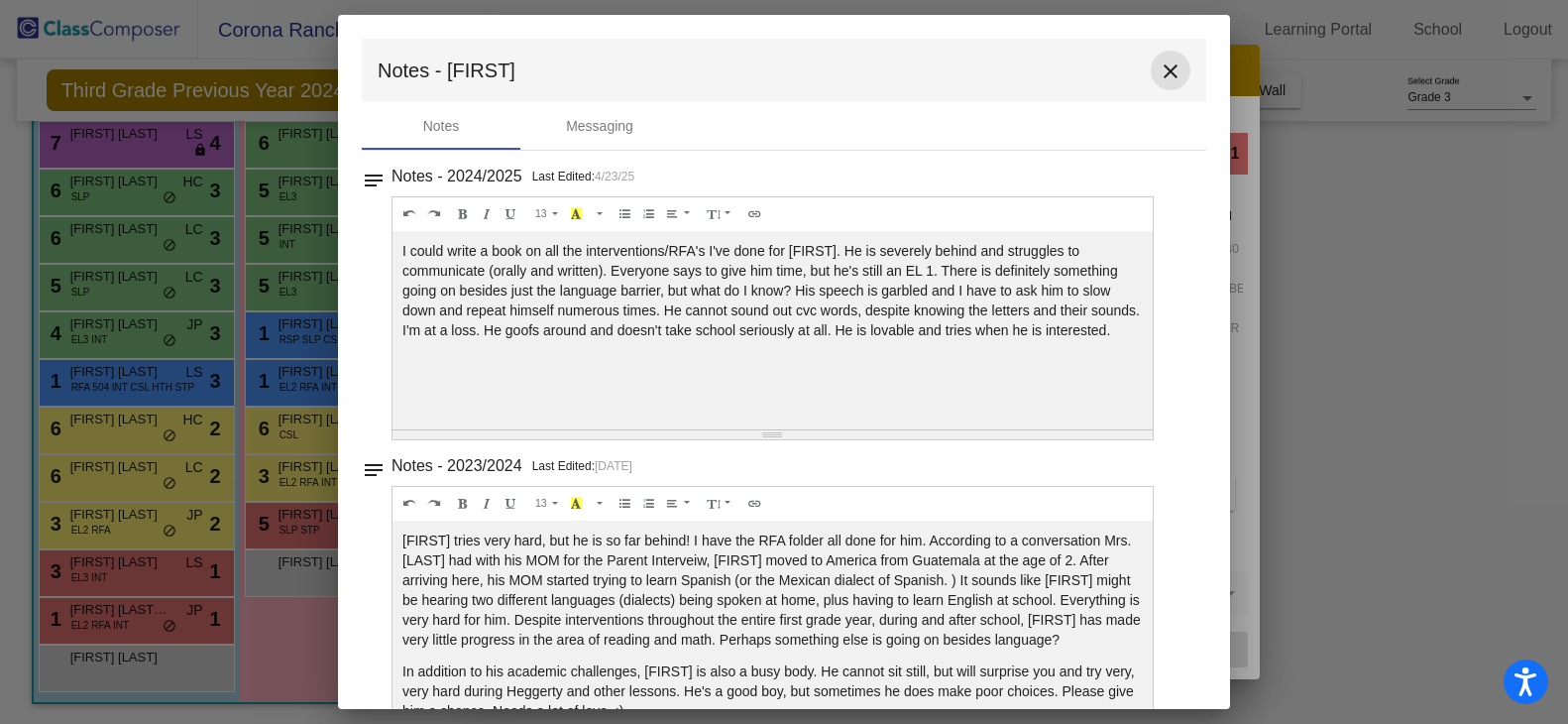 click on "close" at bounding box center [1171, 70] 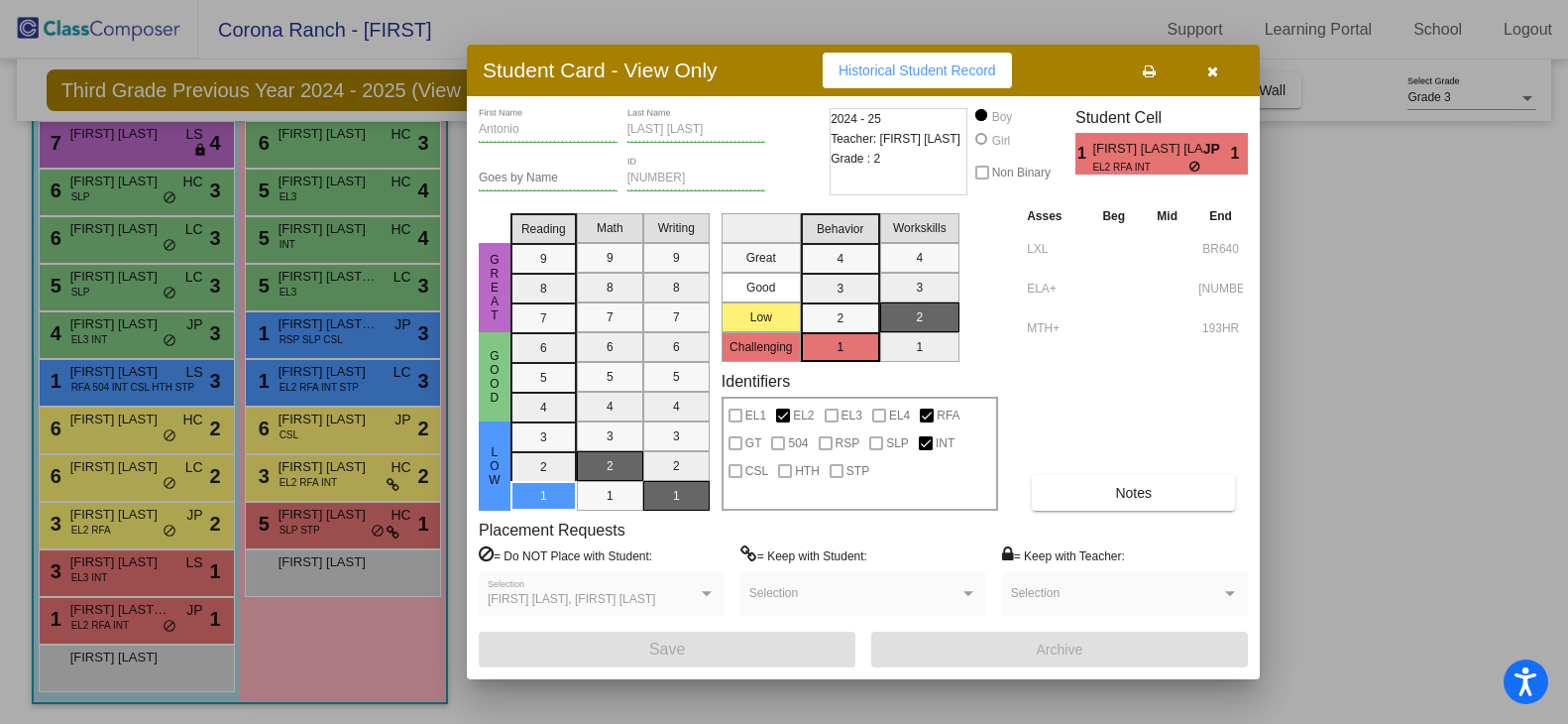 click at bounding box center (784, 362) 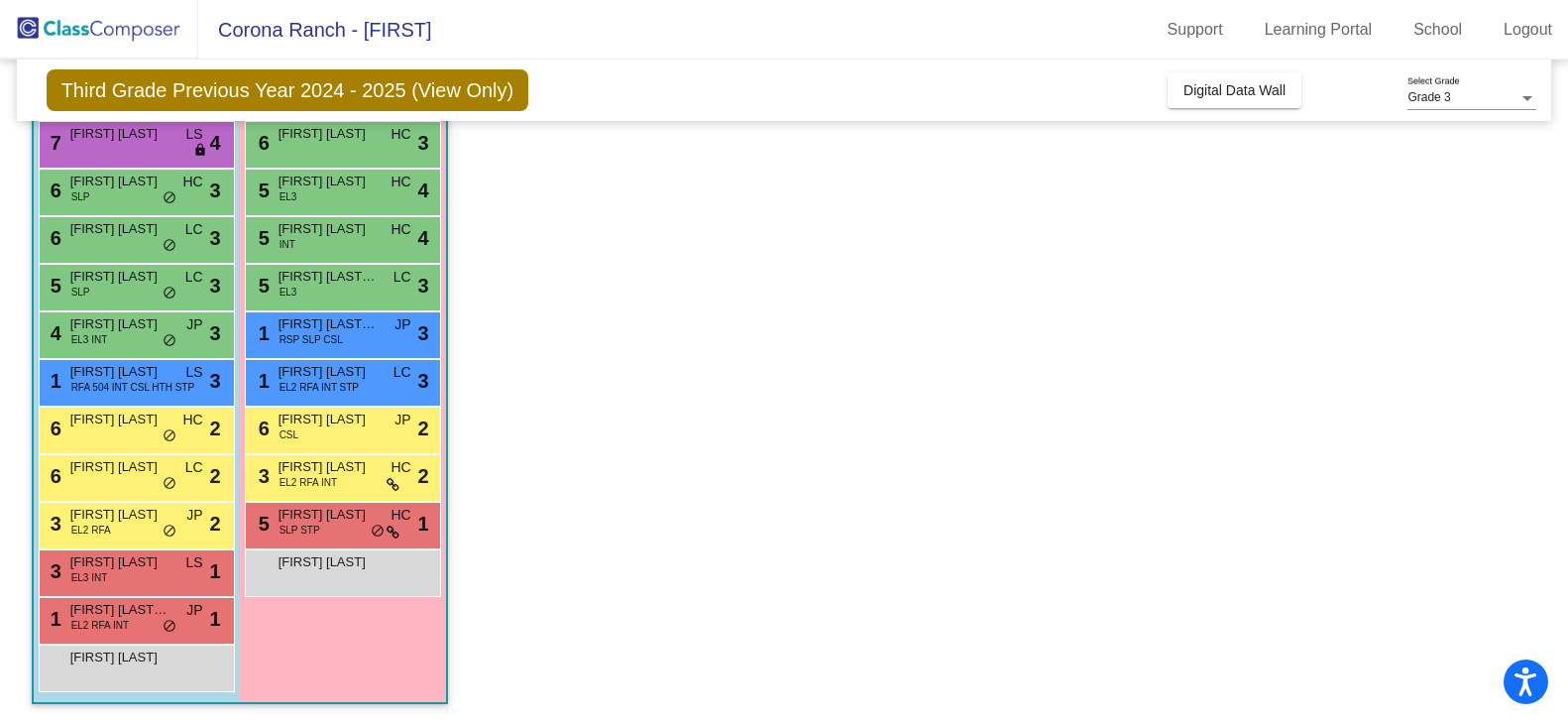 click on "Madison Candelario" at bounding box center [328, 515] 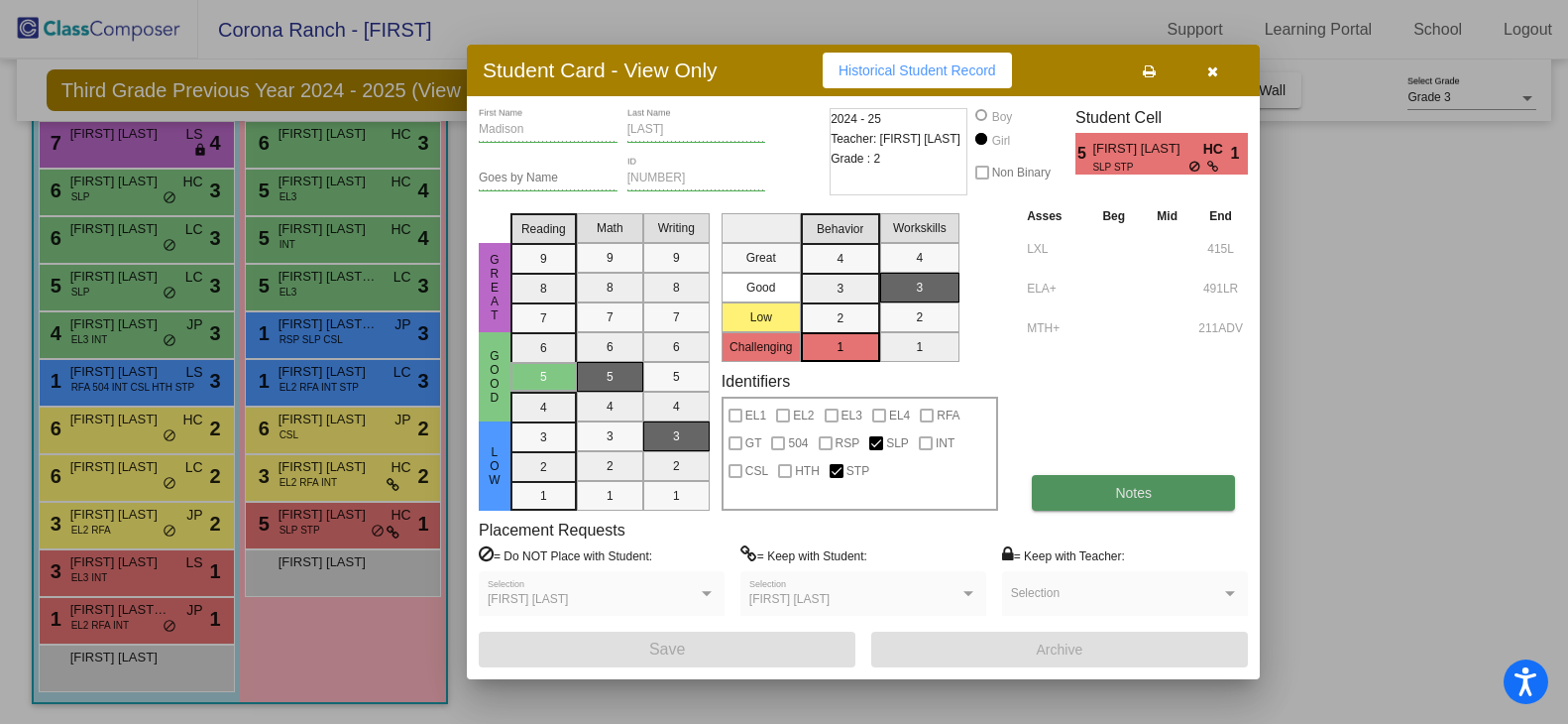 click on "Notes" at bounding box center [1133, 493] 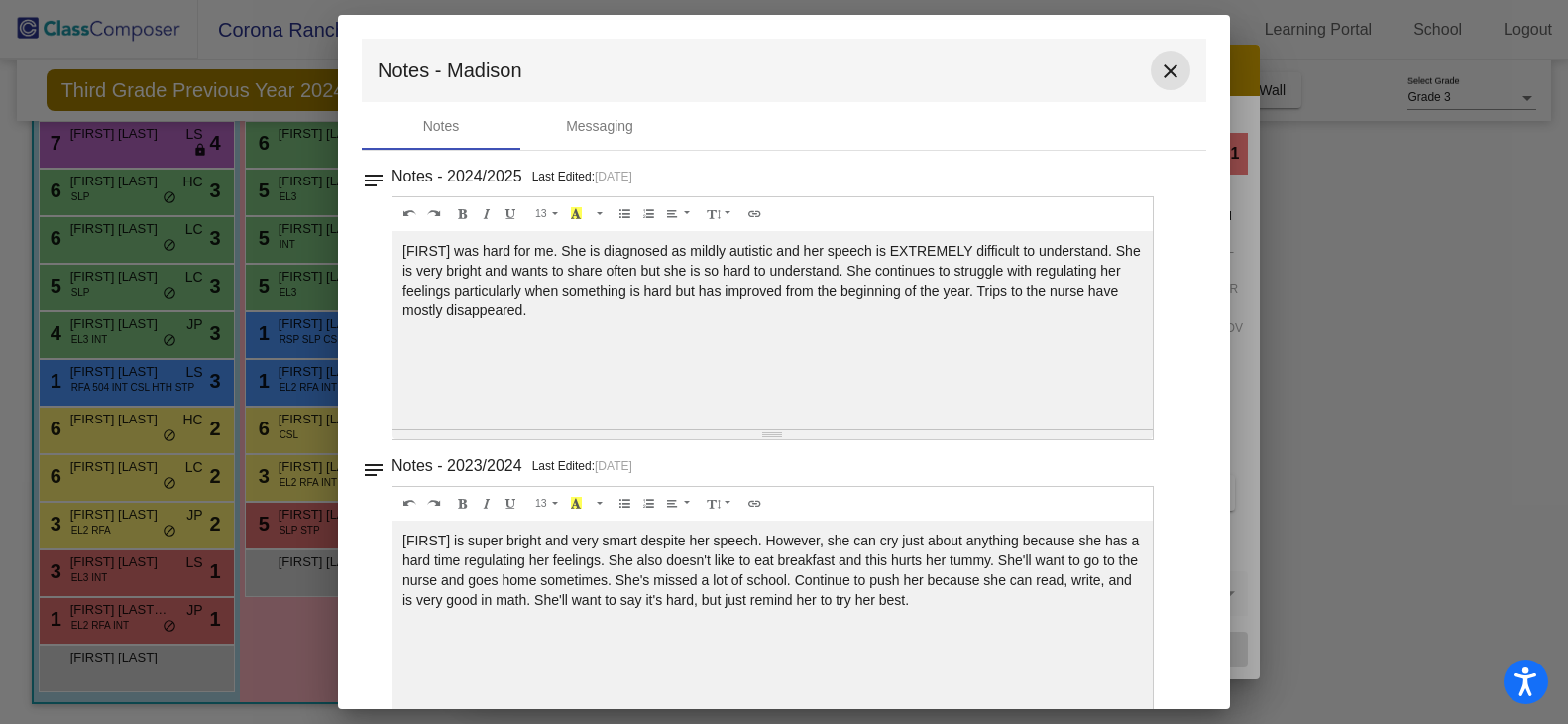 click on "close" at bounding box center [1171, 71] 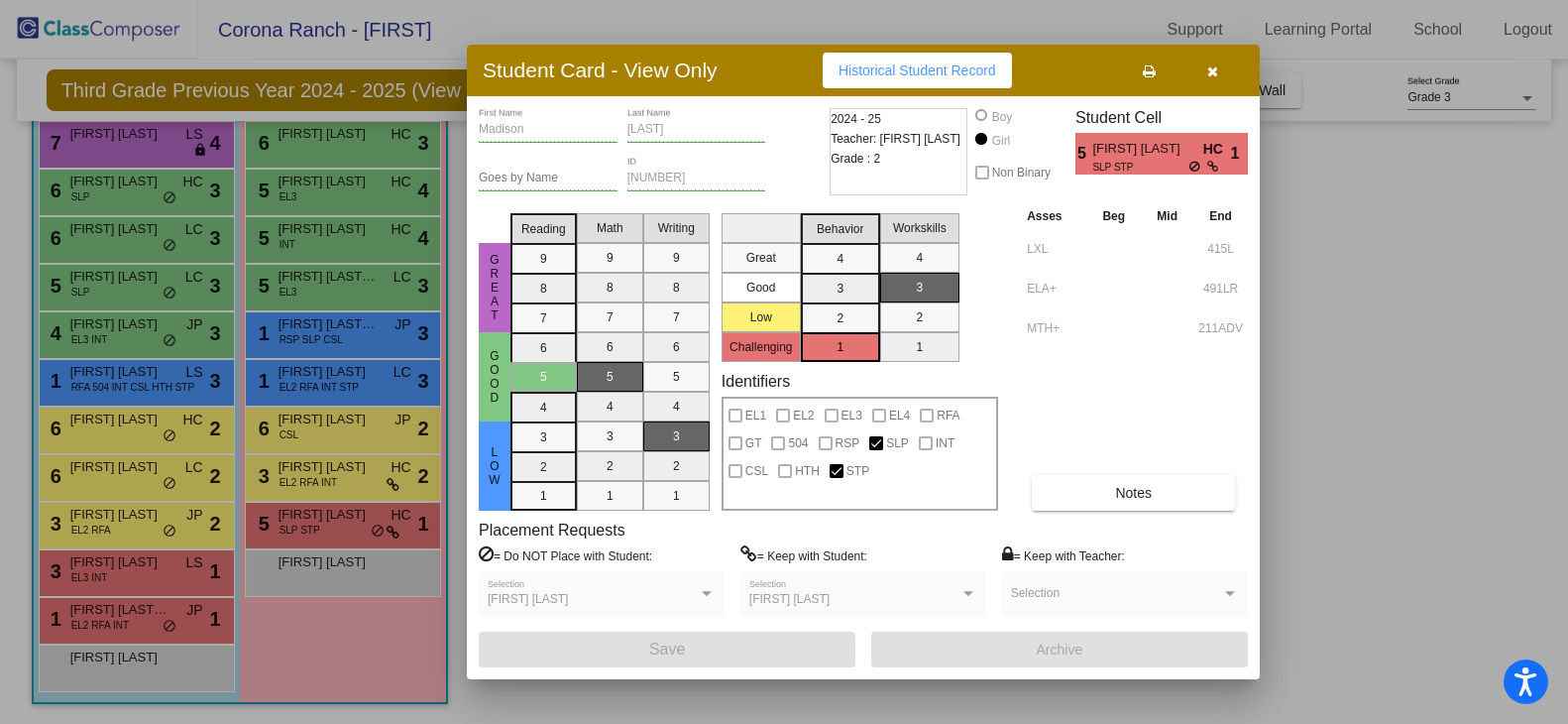 click at bounding box center [784, 362] 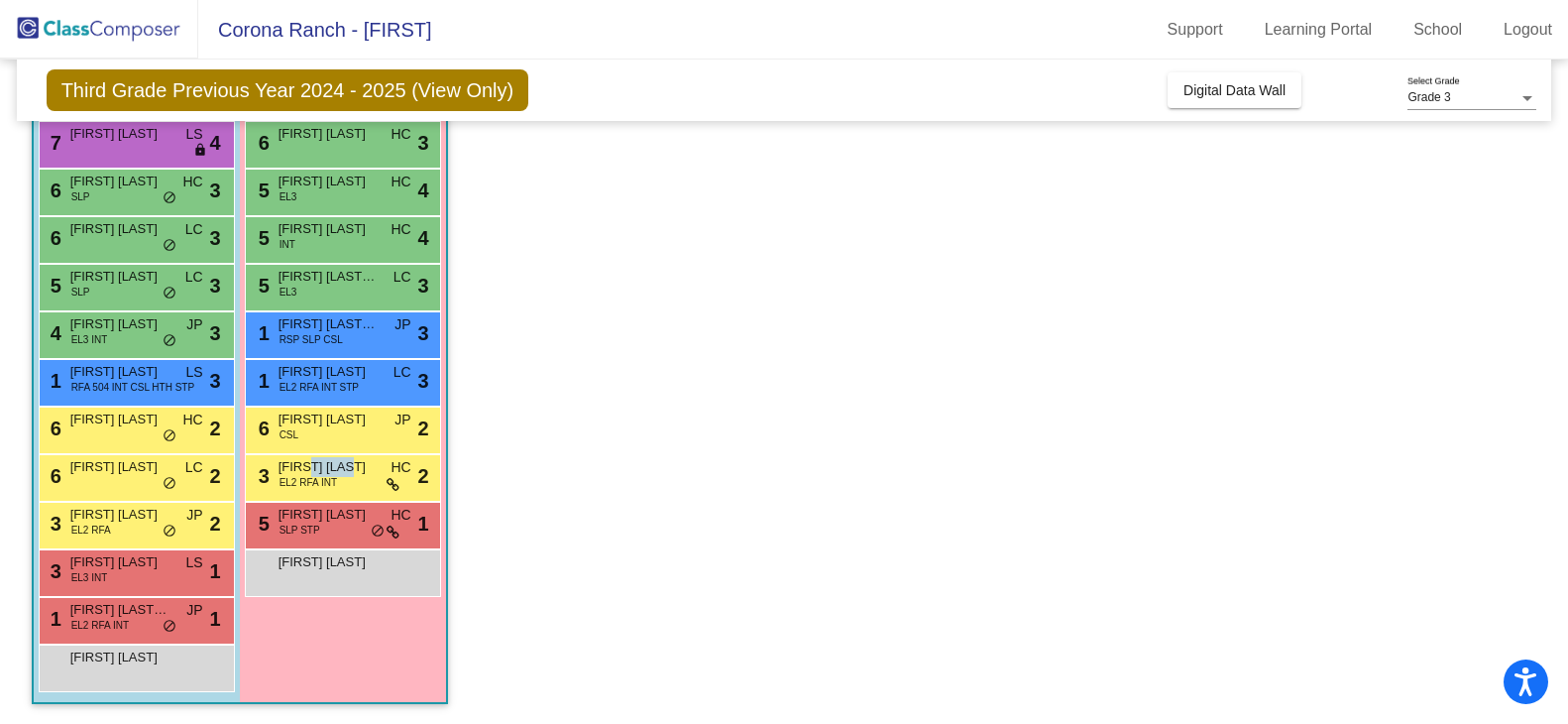 click on "Maya Jimenez" at bounding box center (328, 467) 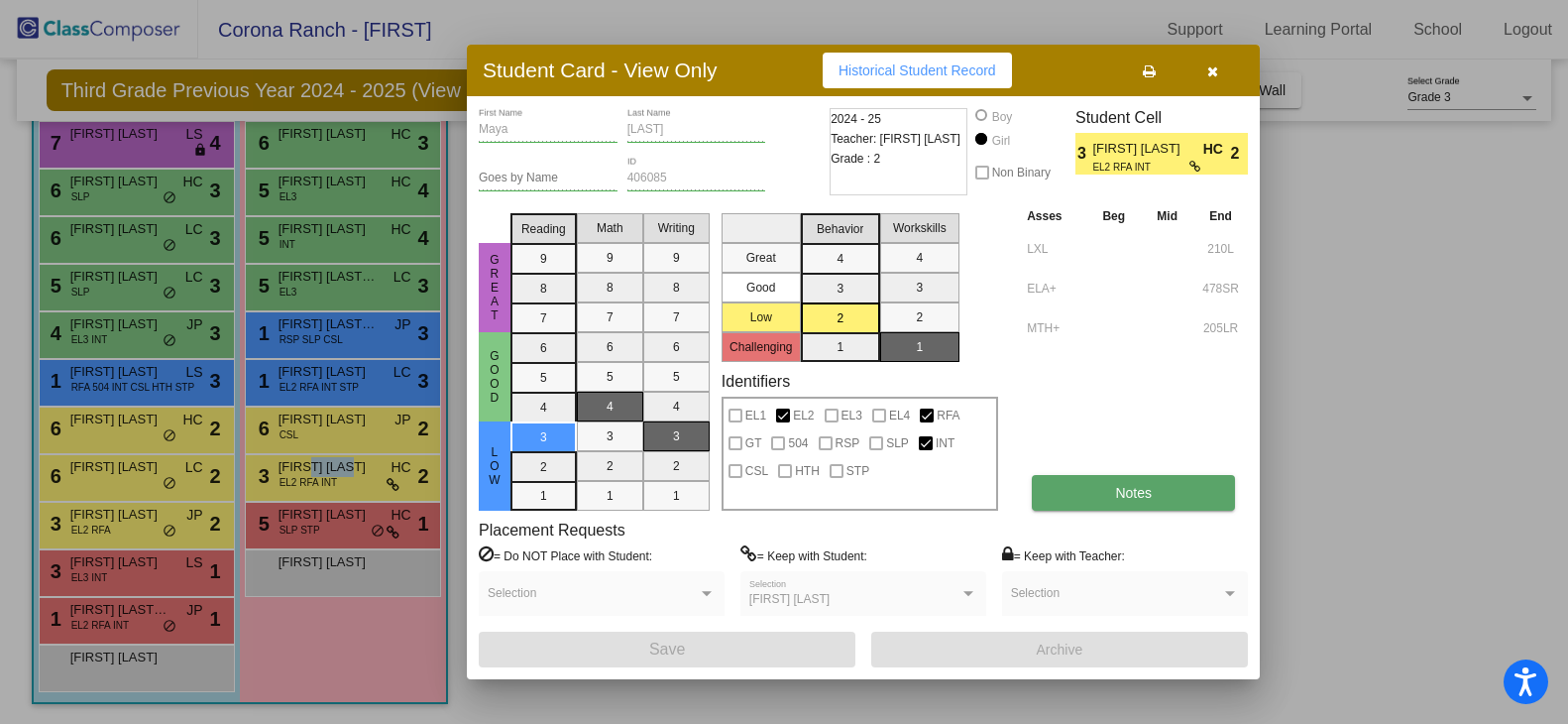 click on "Notes" at bounding box center [1133, 493] 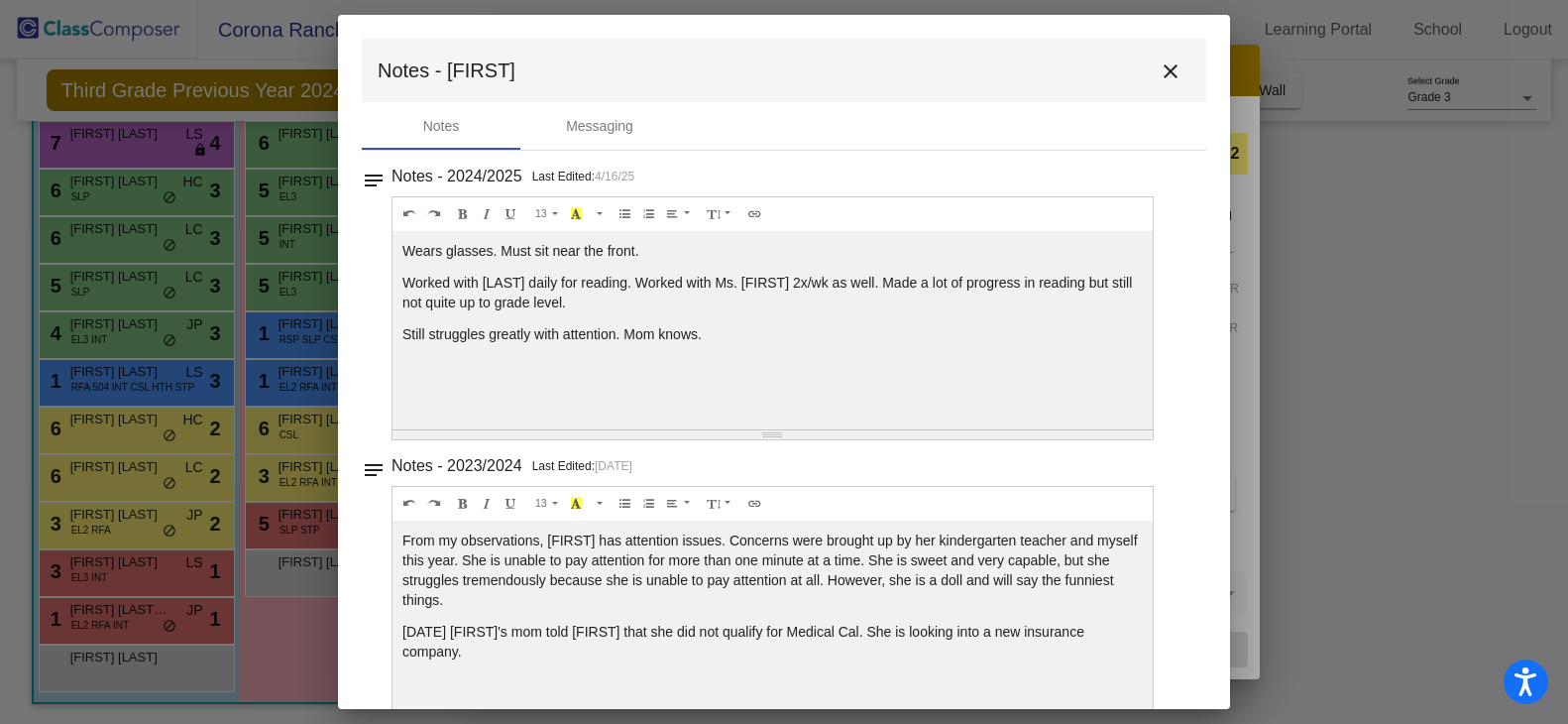 drag, startPoint x: 797, startPoint y: 23, endPoint x: 604, endPoint y: 15, distance: 193.16573 